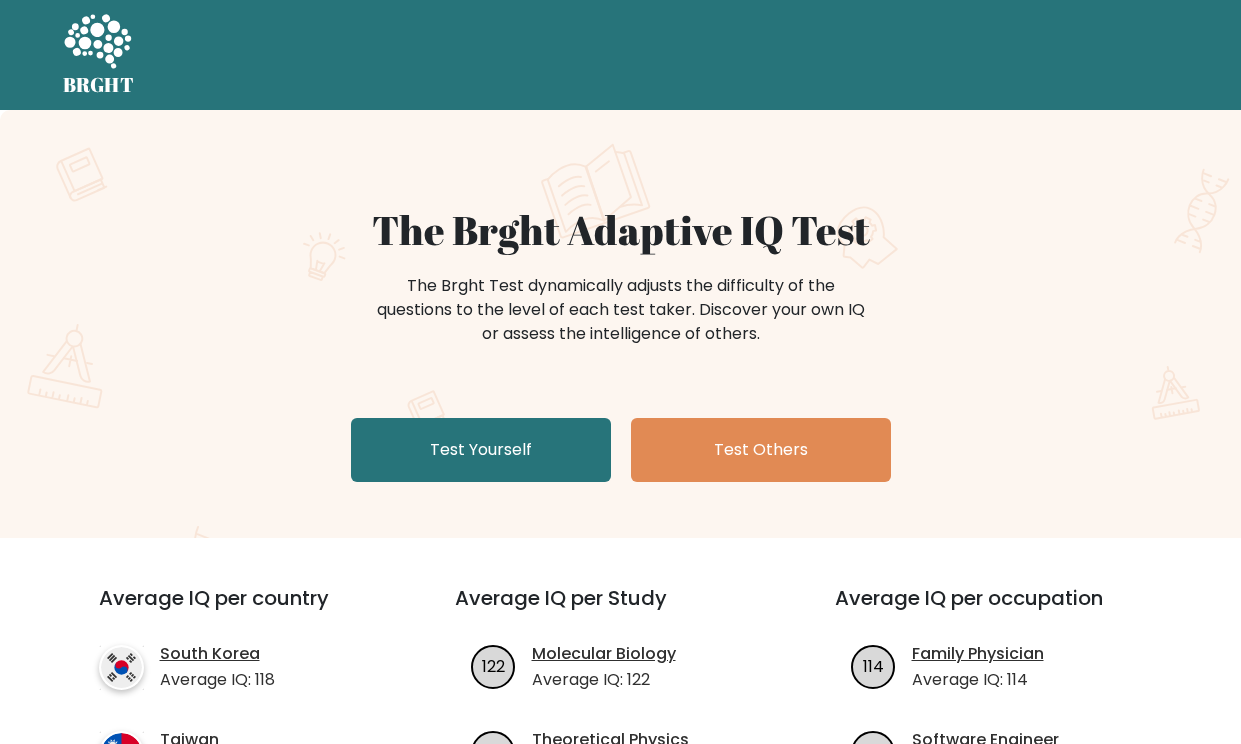 scroll, scrollTop: 0, scrollLeft: 0, axis: both 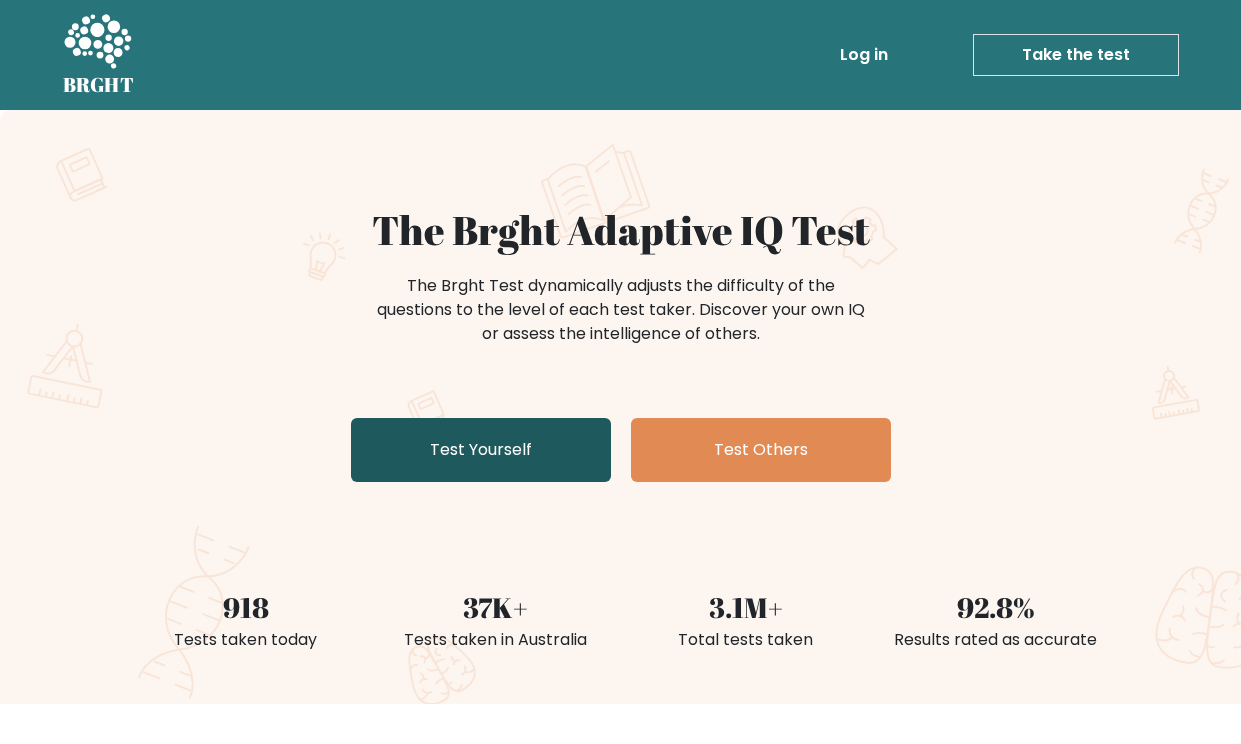 click on "Test Yourself" at bounding box center (481, 450) 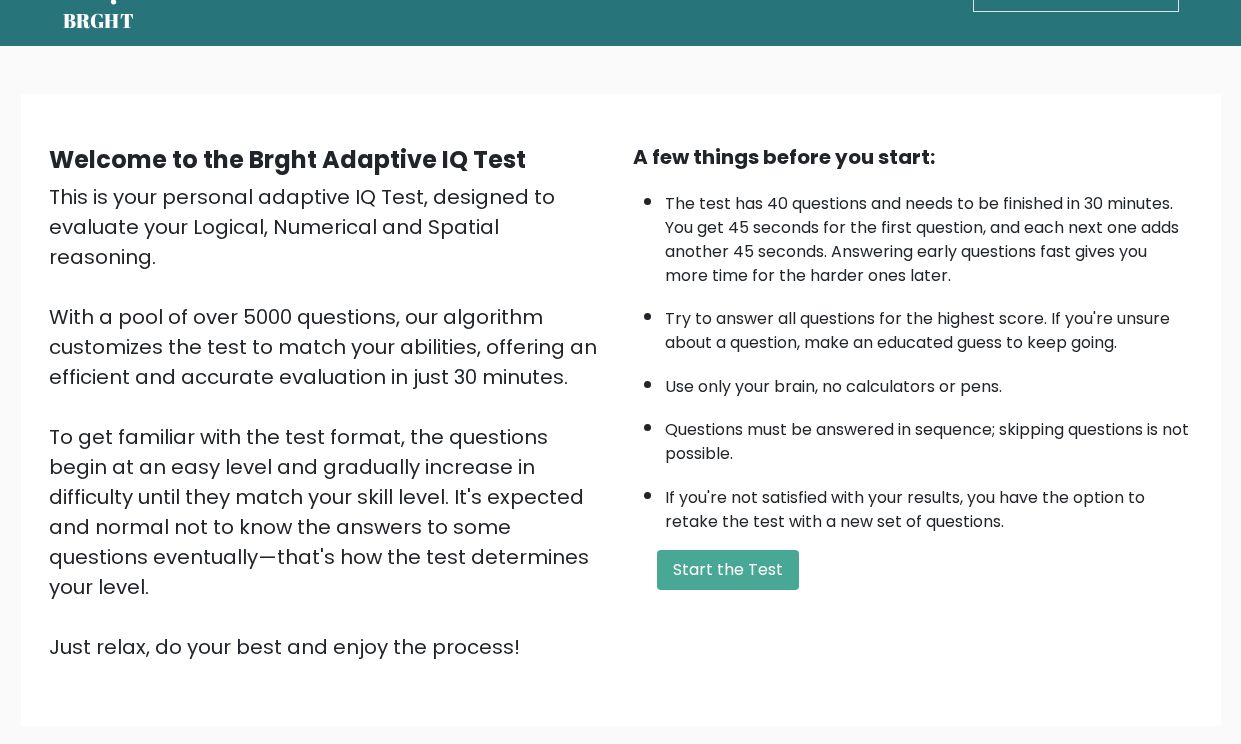 scroll, scrollTop: 70, scrollLeft: 0, axis: vertical 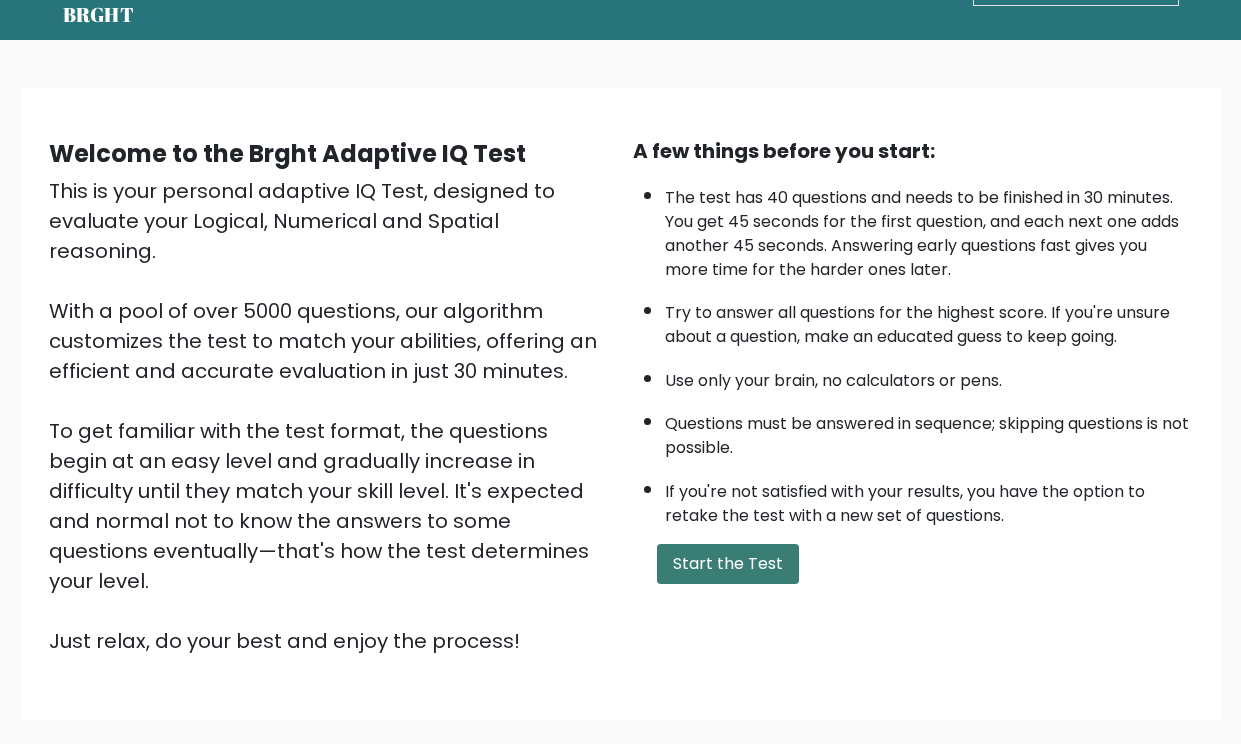 click on "Start the Test" at bounding box center (728, 564) 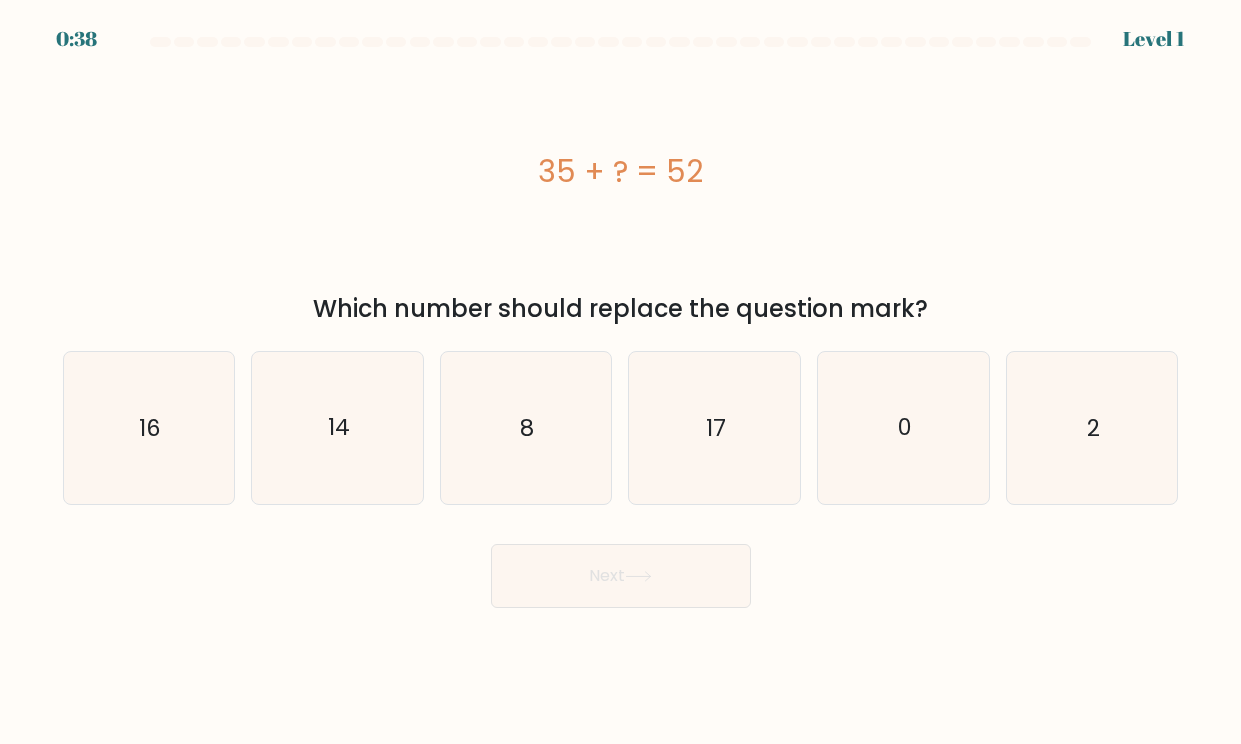 scroll, scrollTop: 0, scrollLeft: 0, axis: both 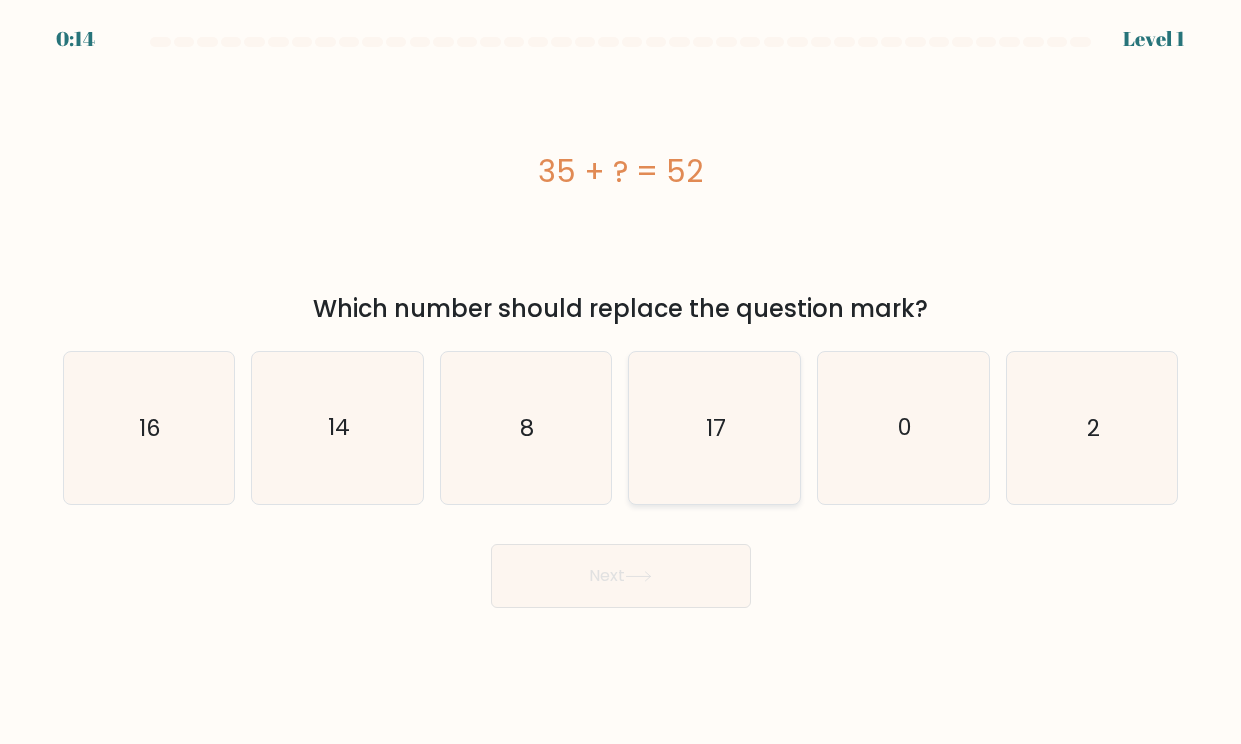 click on "17" 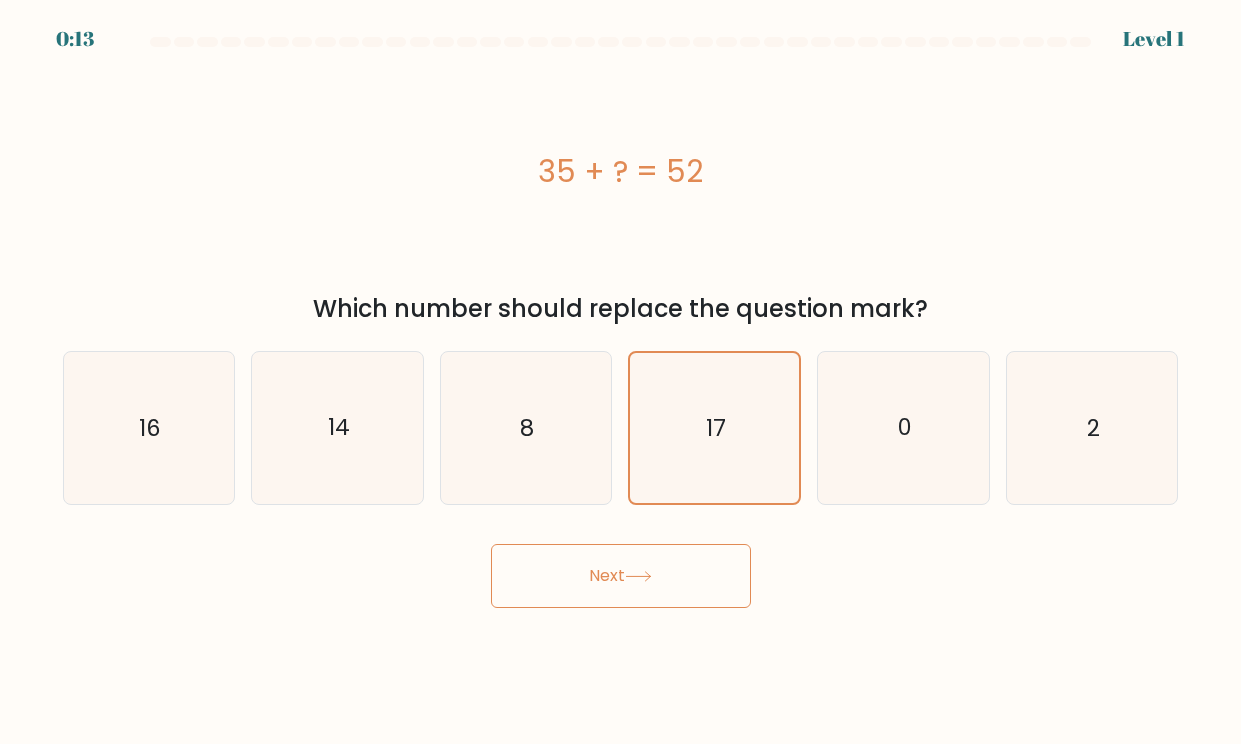 click on "Next" at bounding box center (621, 576) 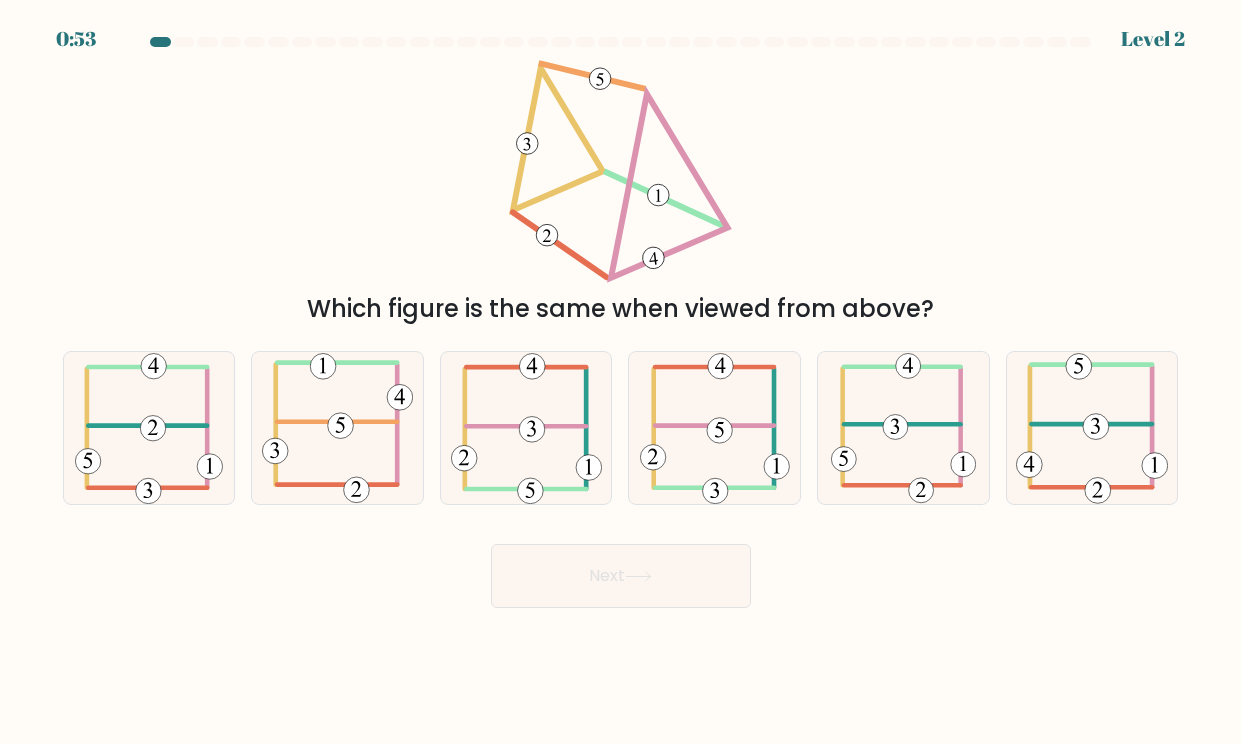 scroll, scrollTop: 0, scrollLeft: 0, axis: both 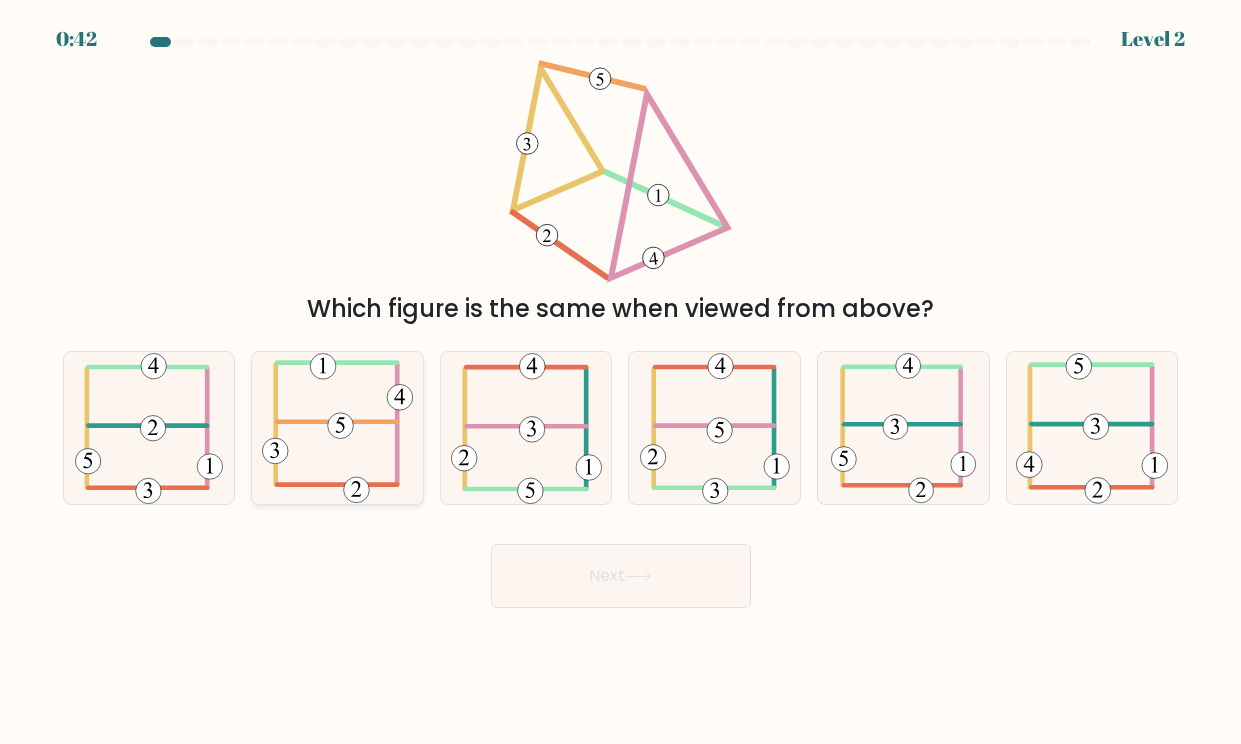 click 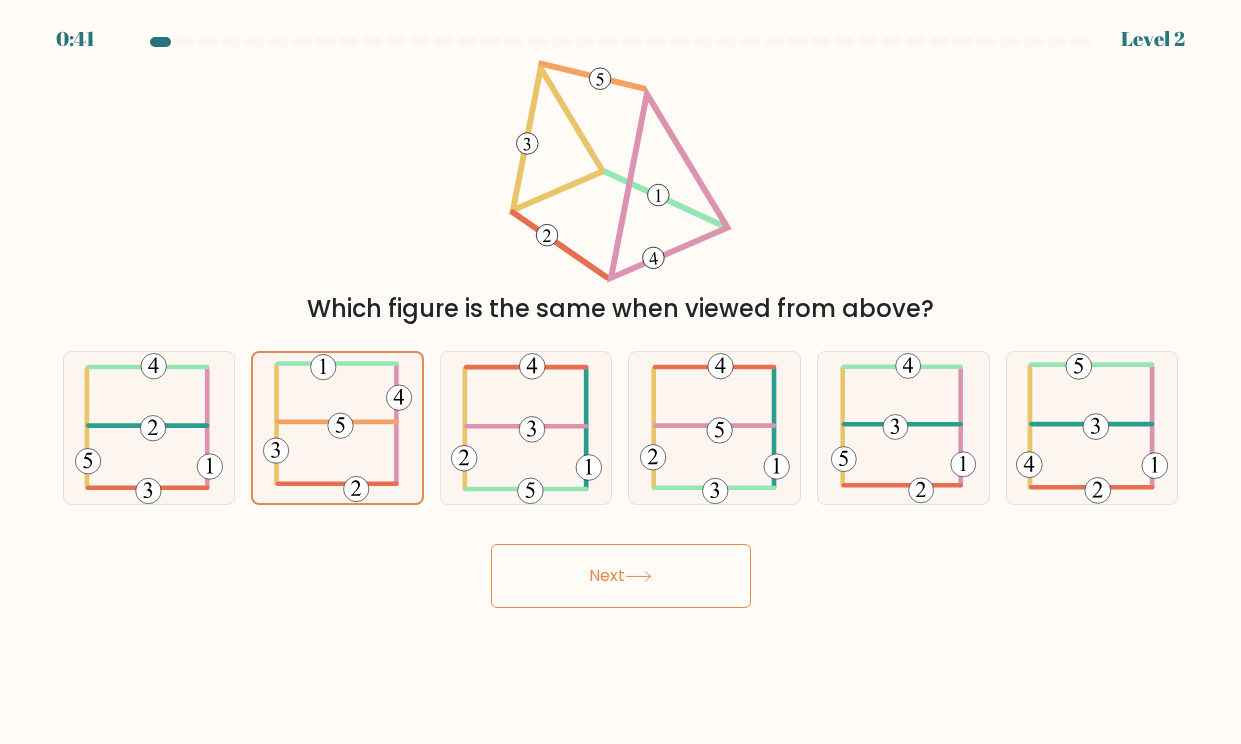 click on "Next" at bounding box center [621, 576] 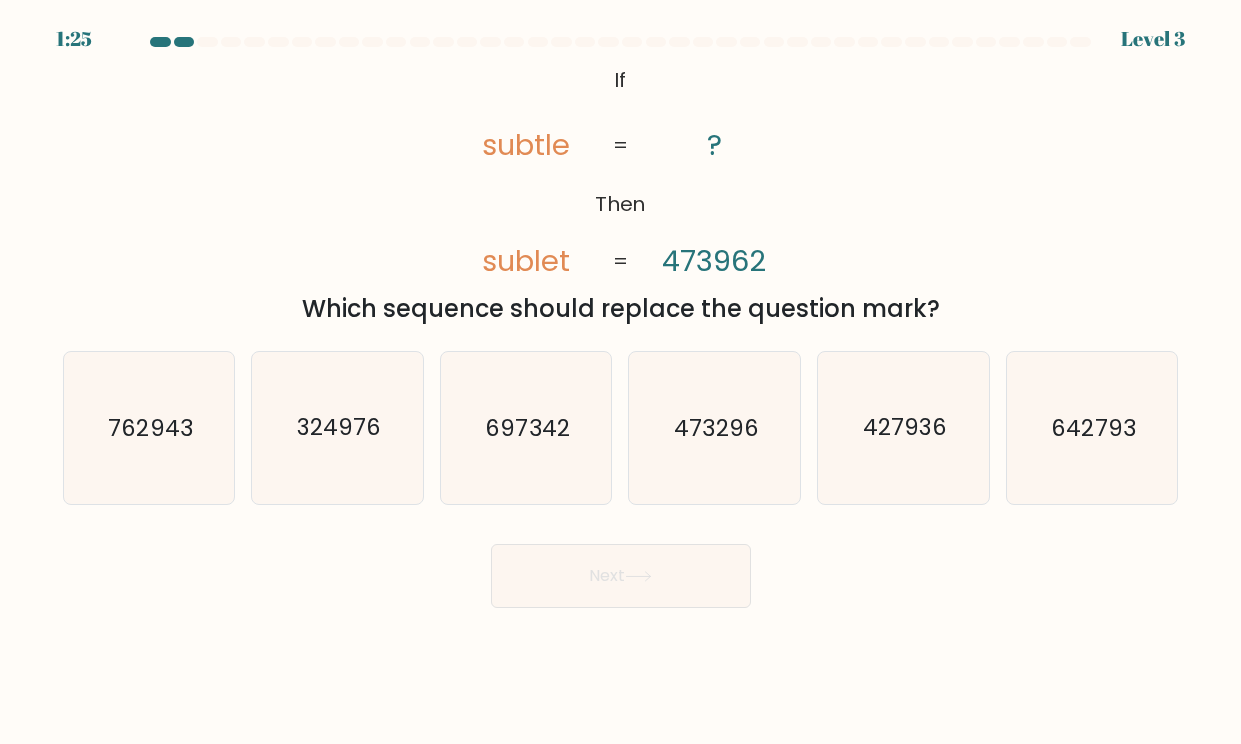 scroll, scrollTop: 0, scrollLeft: 0, axis: both 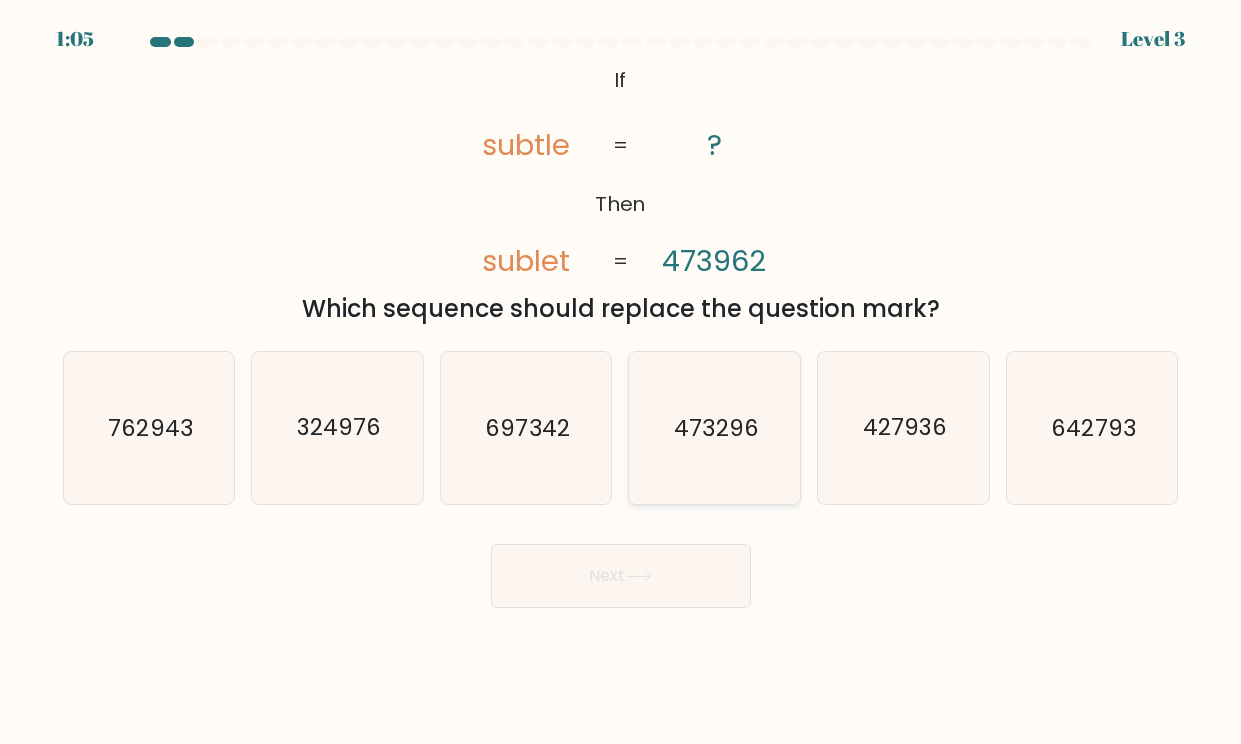 click on "473296" 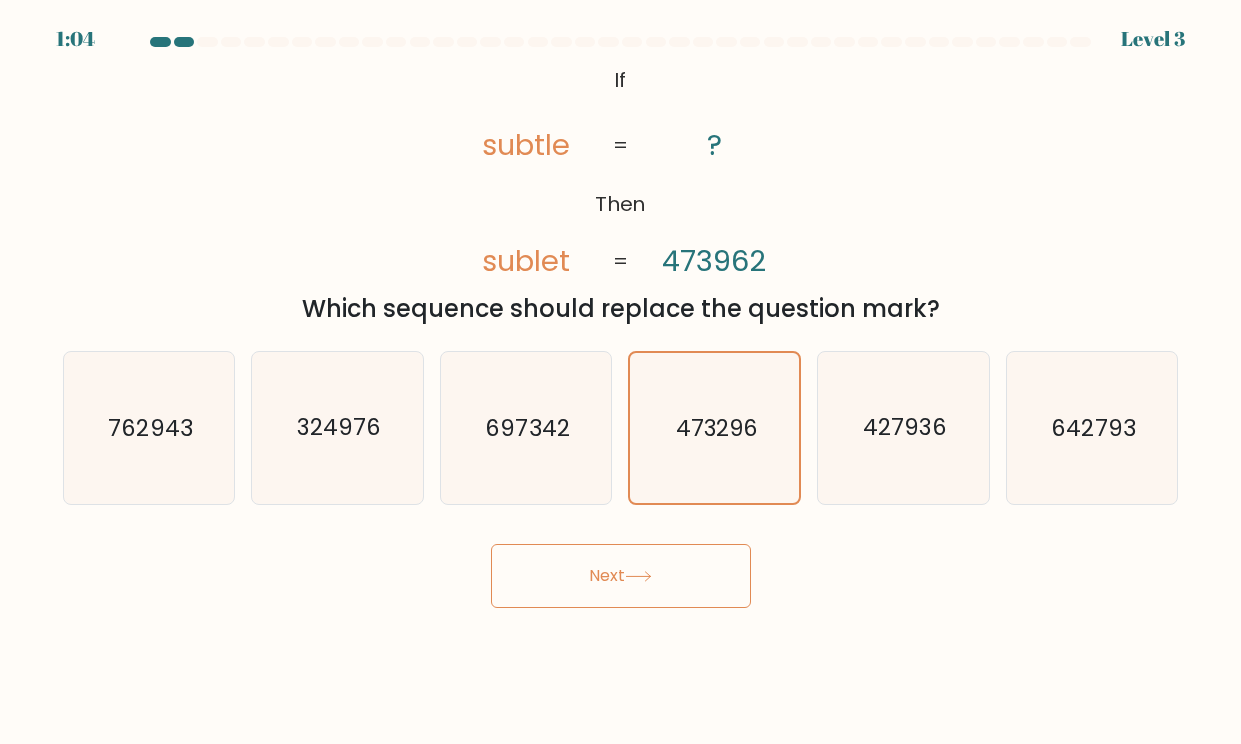 click on "Next" at bounding box center (621, 576) 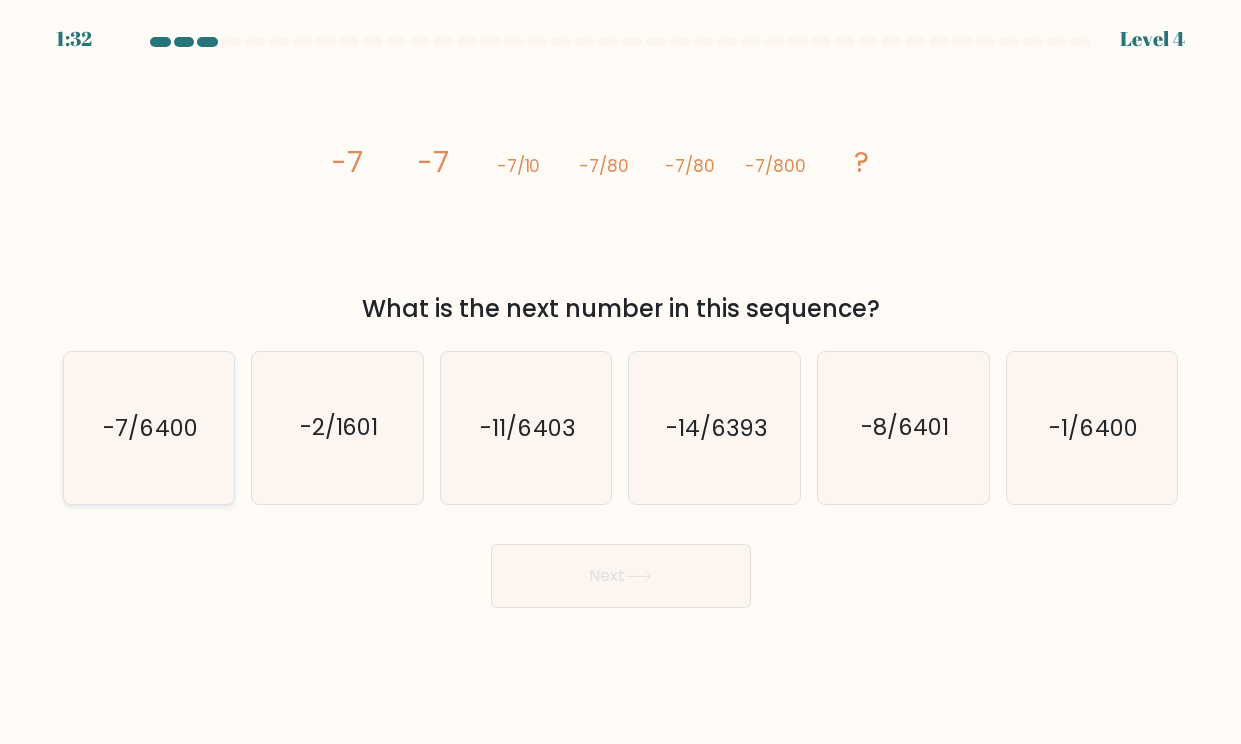 click on "-7/6400" 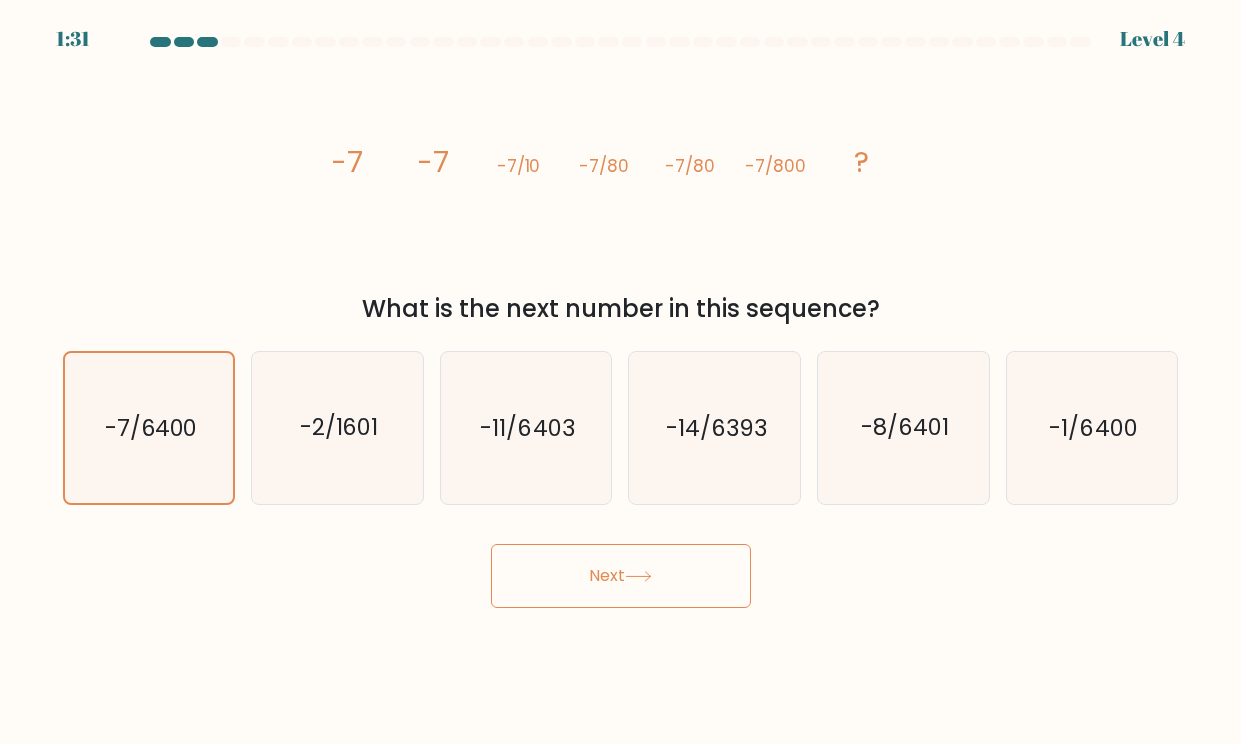 click on "Next" at bounding box center (621, 576) 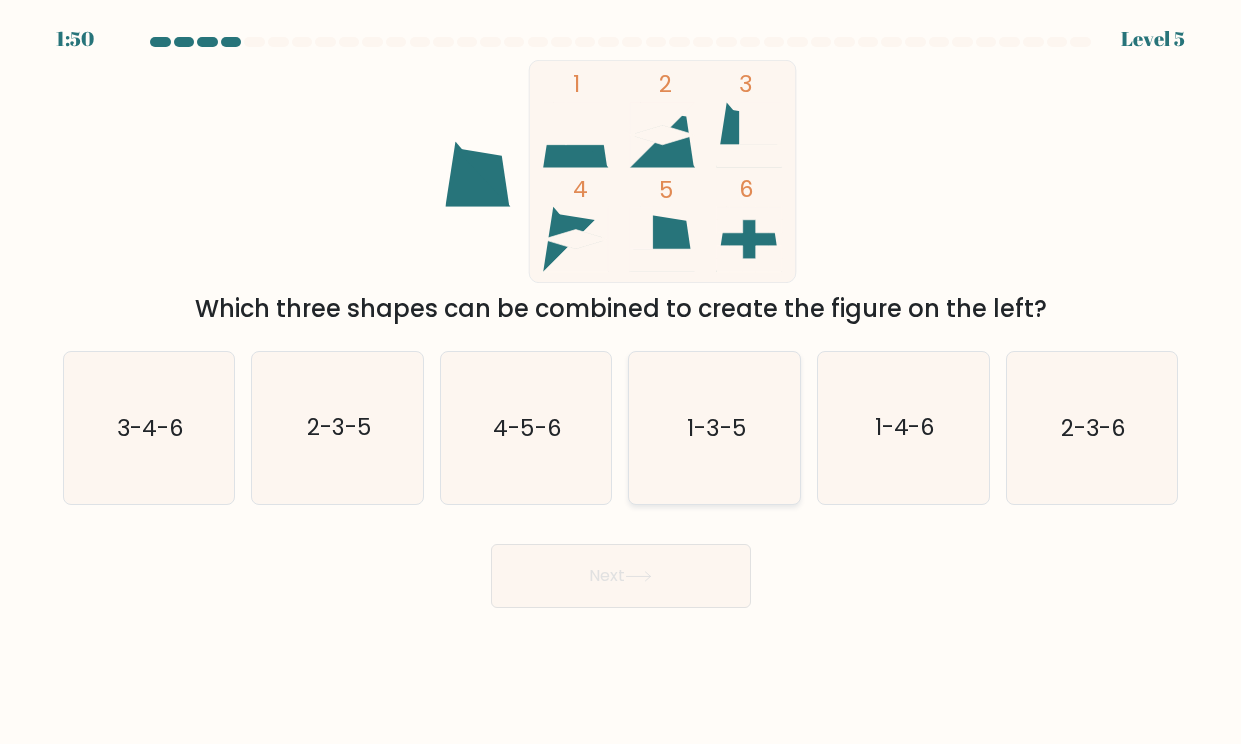 click on "1-3-5" 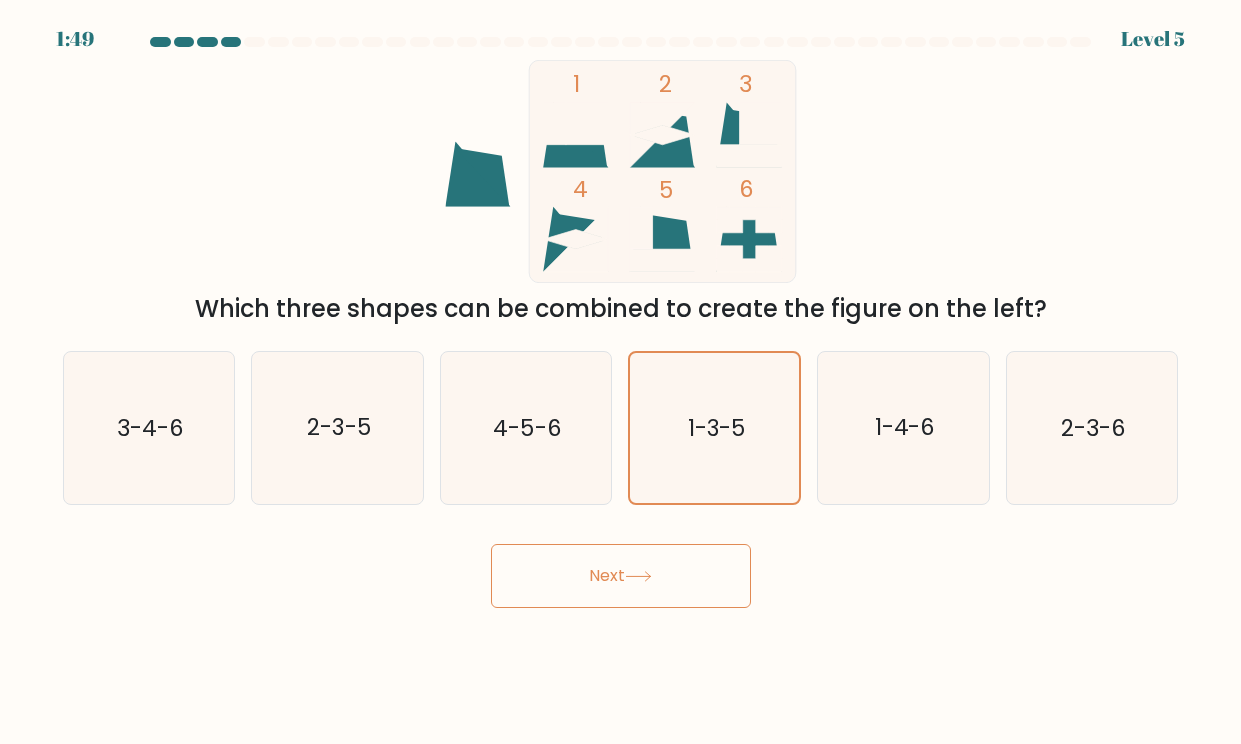 click 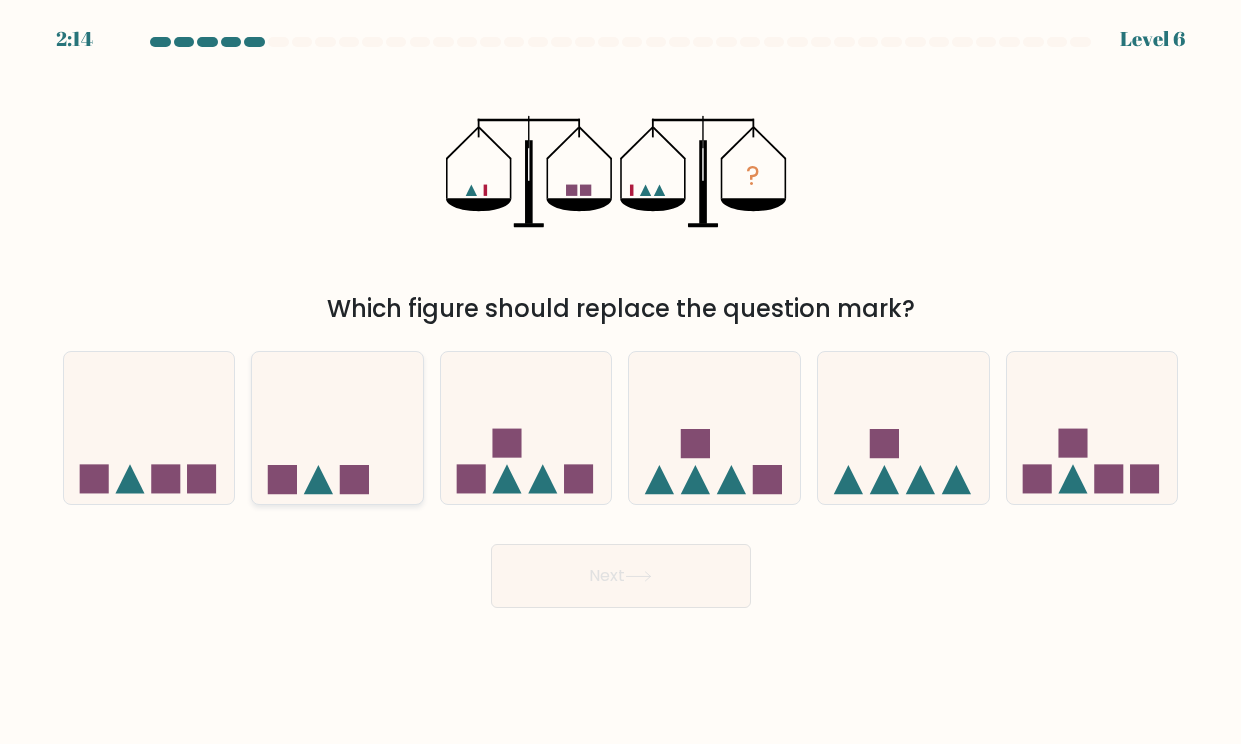 click 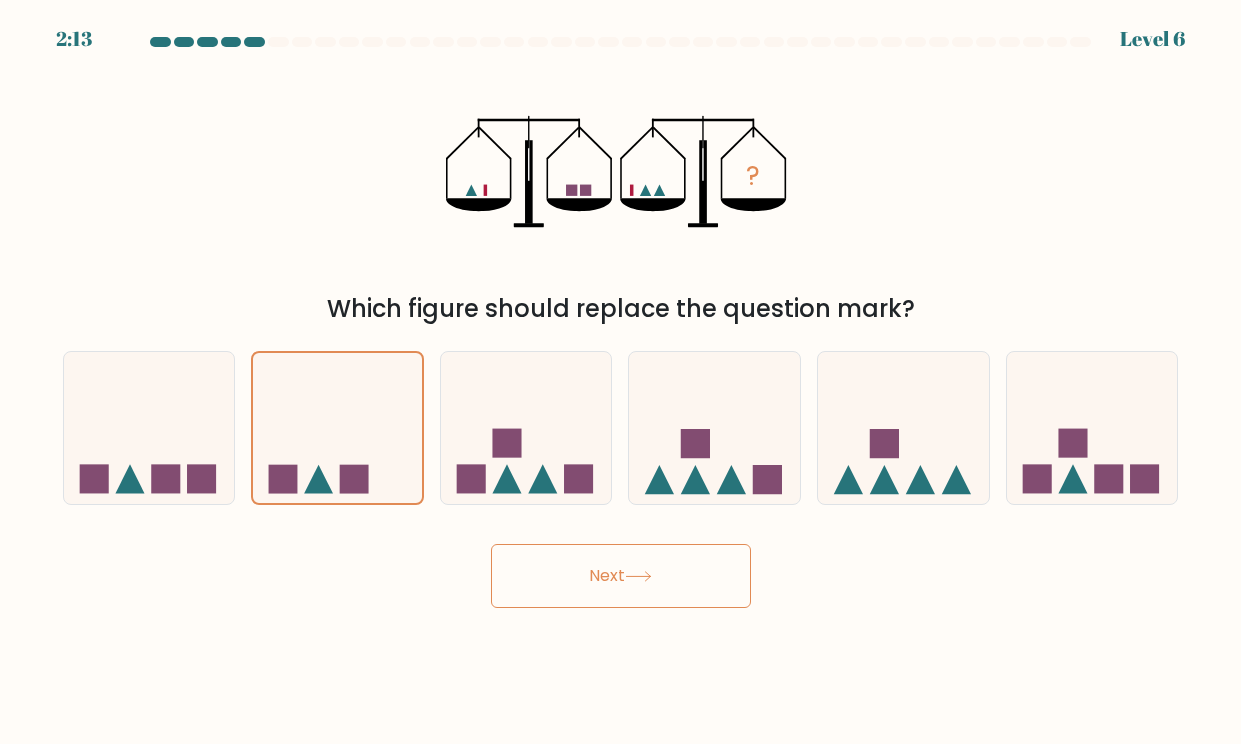 click on "Next" at bounding box center (621, 576) 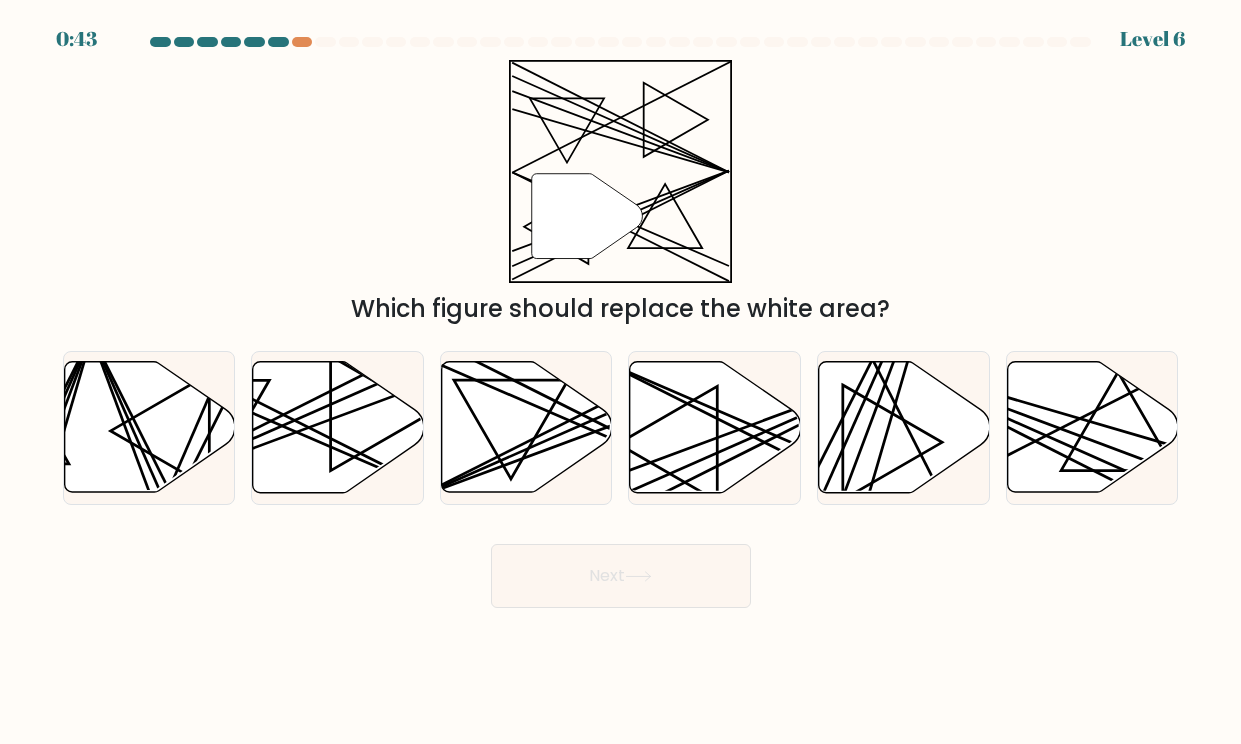 scroll, scrollTop: 0, scrollLeft: 0, axis: both 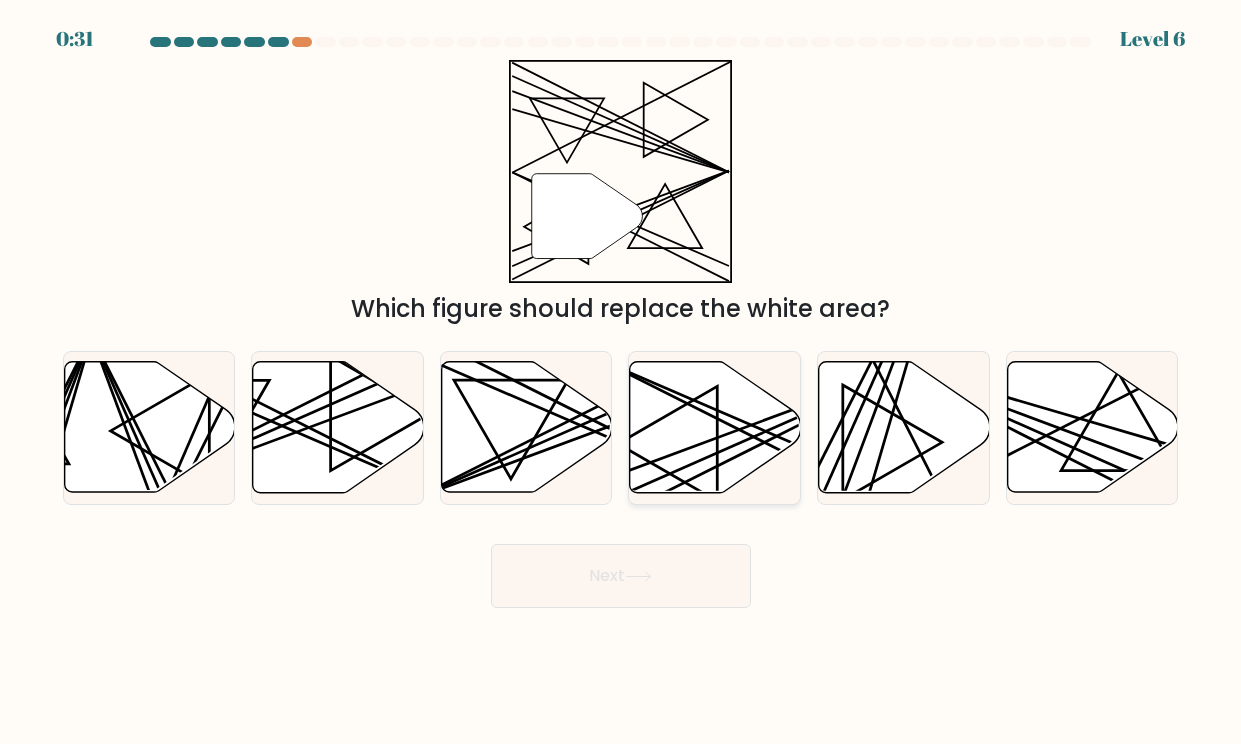 click 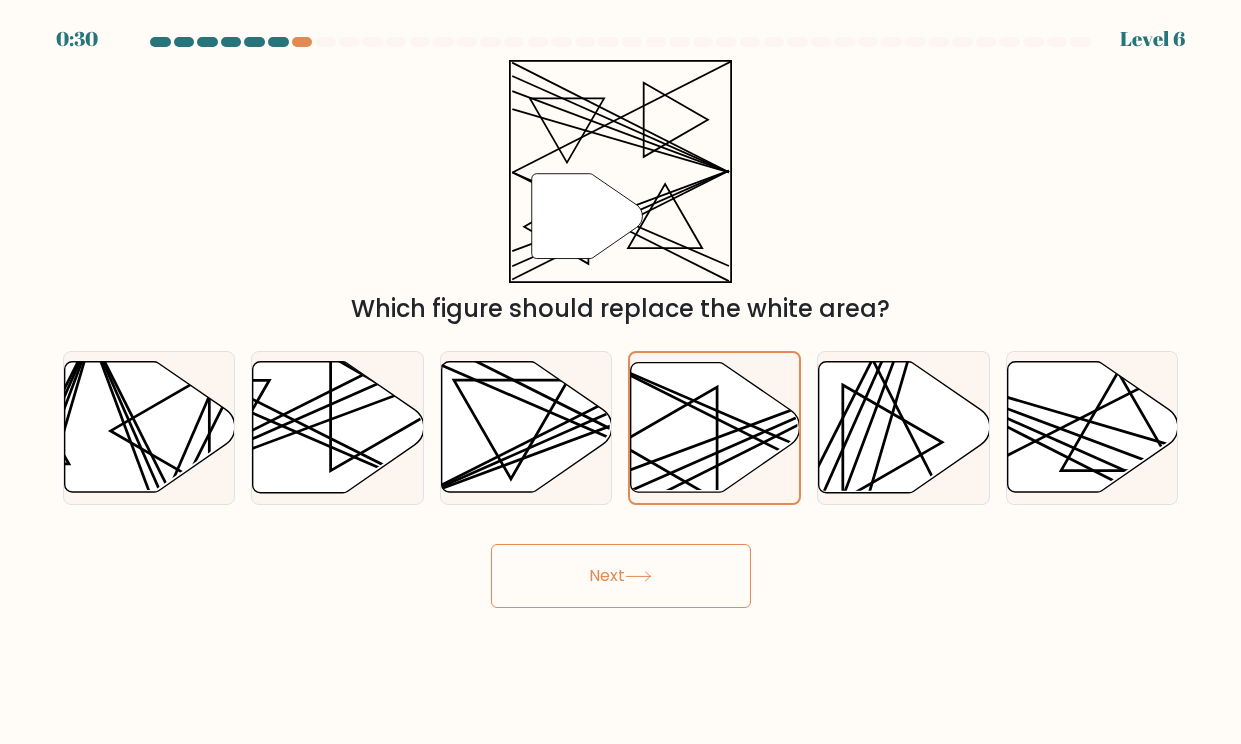 click on "Next" at bounding box center [621, 576] 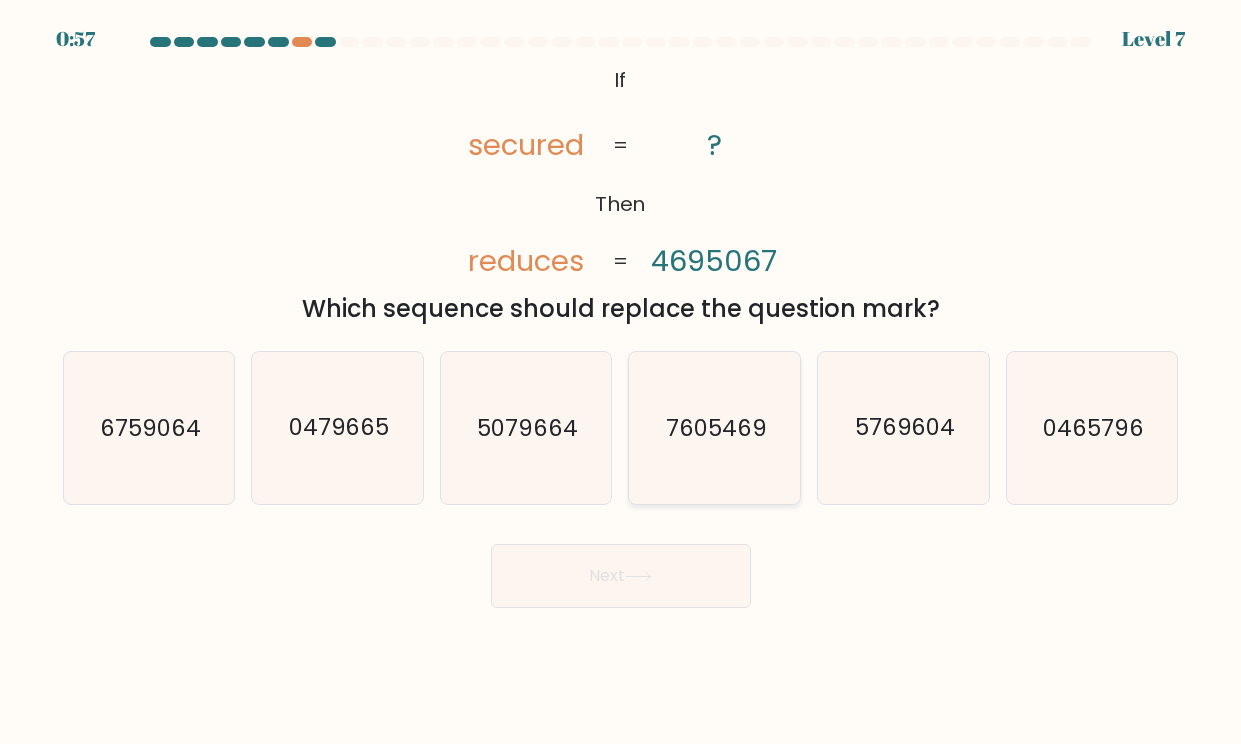 click on "7605469" 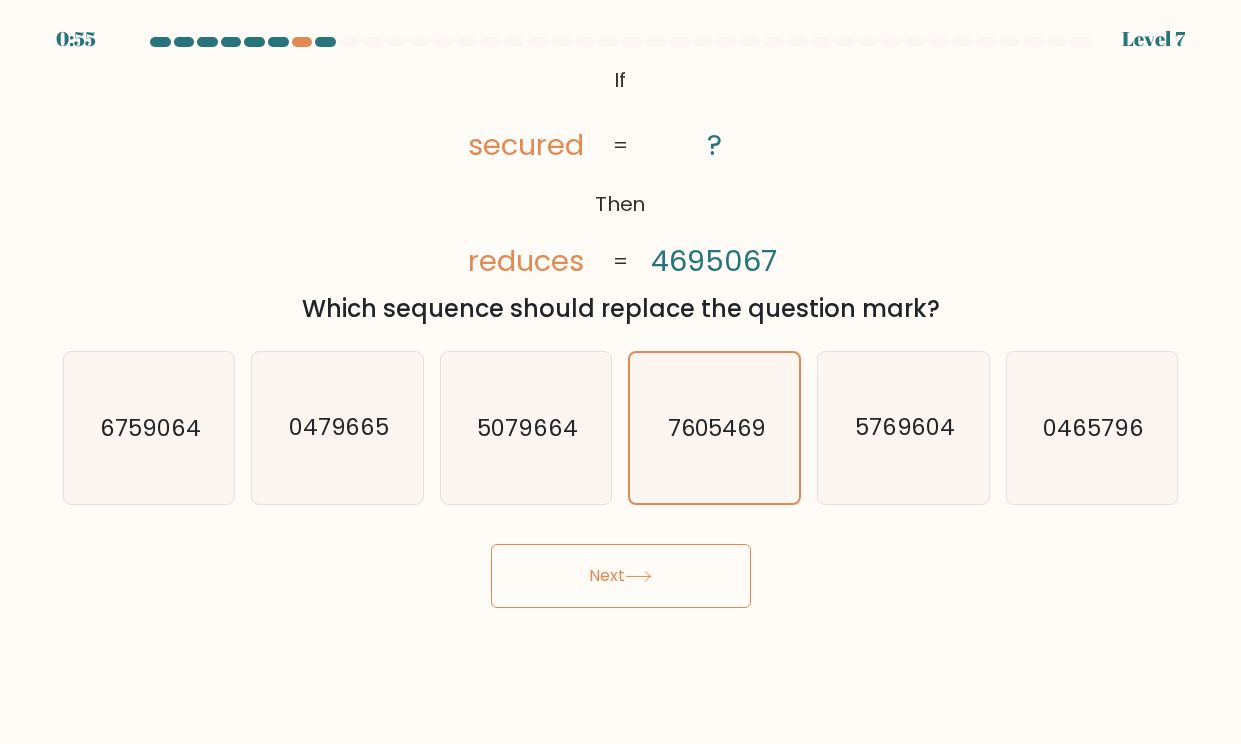 click on "Next" at bounding box center (621, 576) 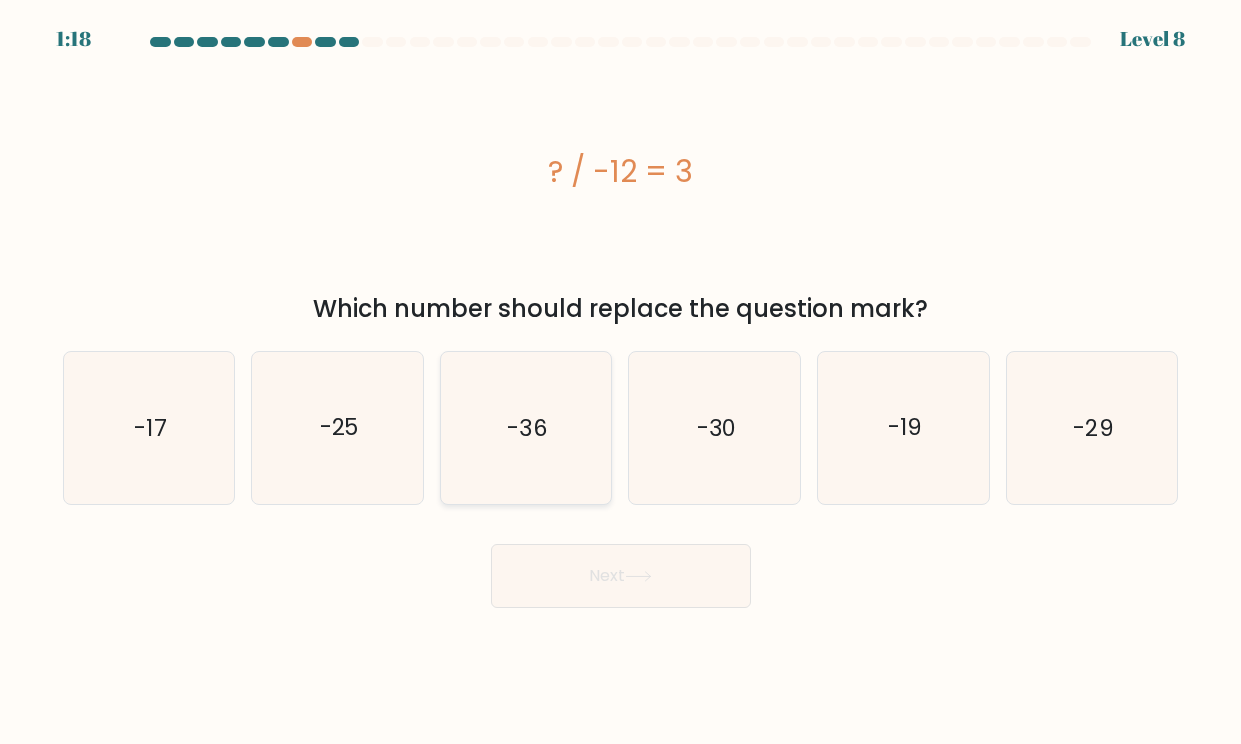 click on "-36" 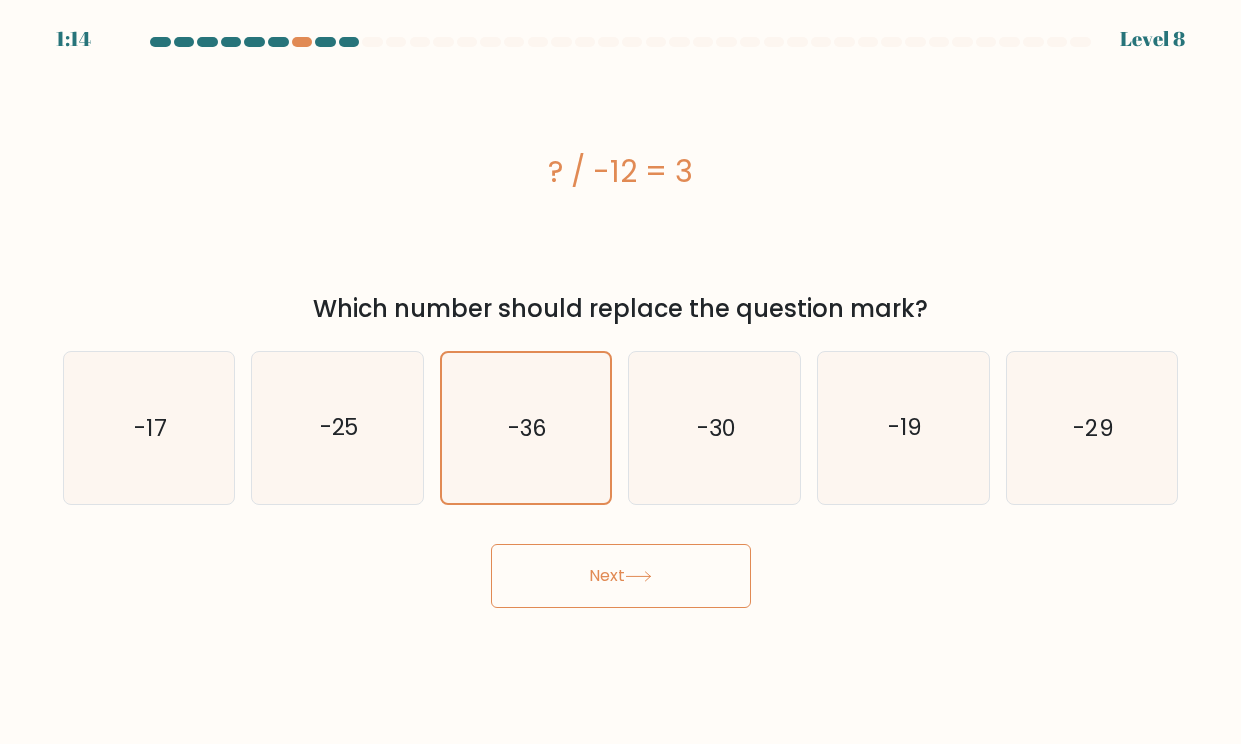 click on "Next" at bounding box center (621, 576) 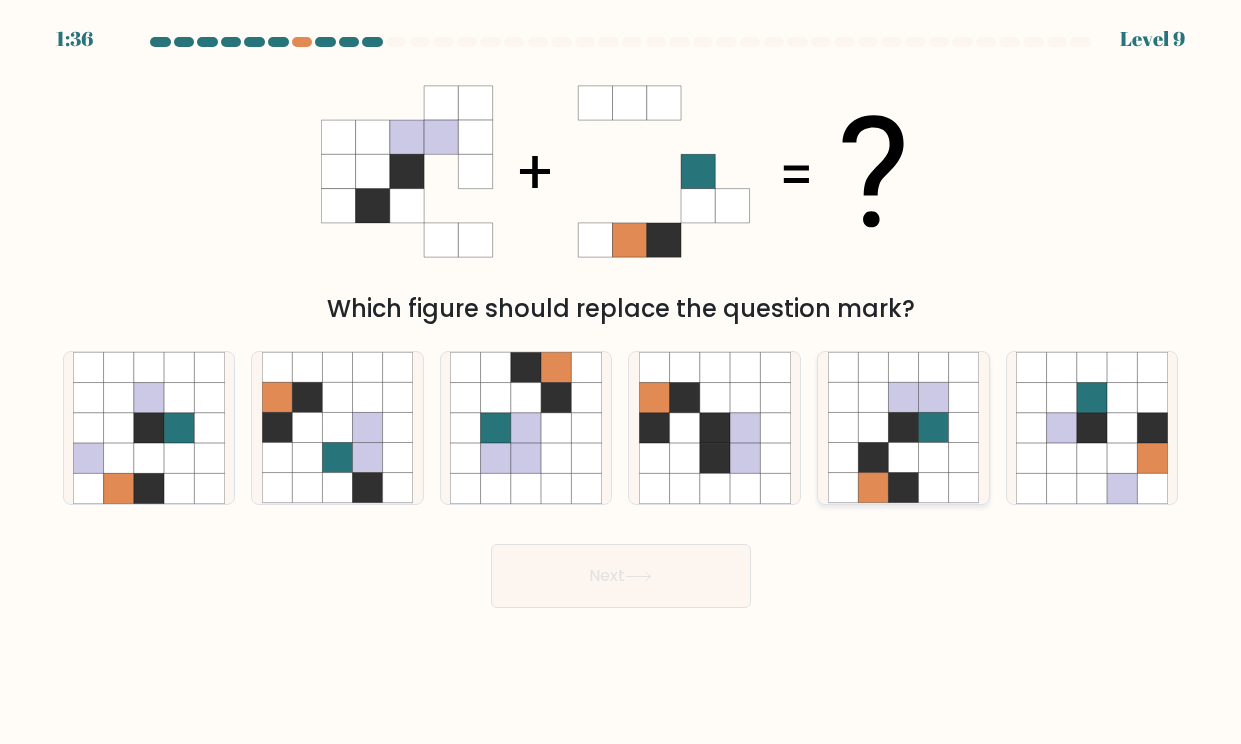 click 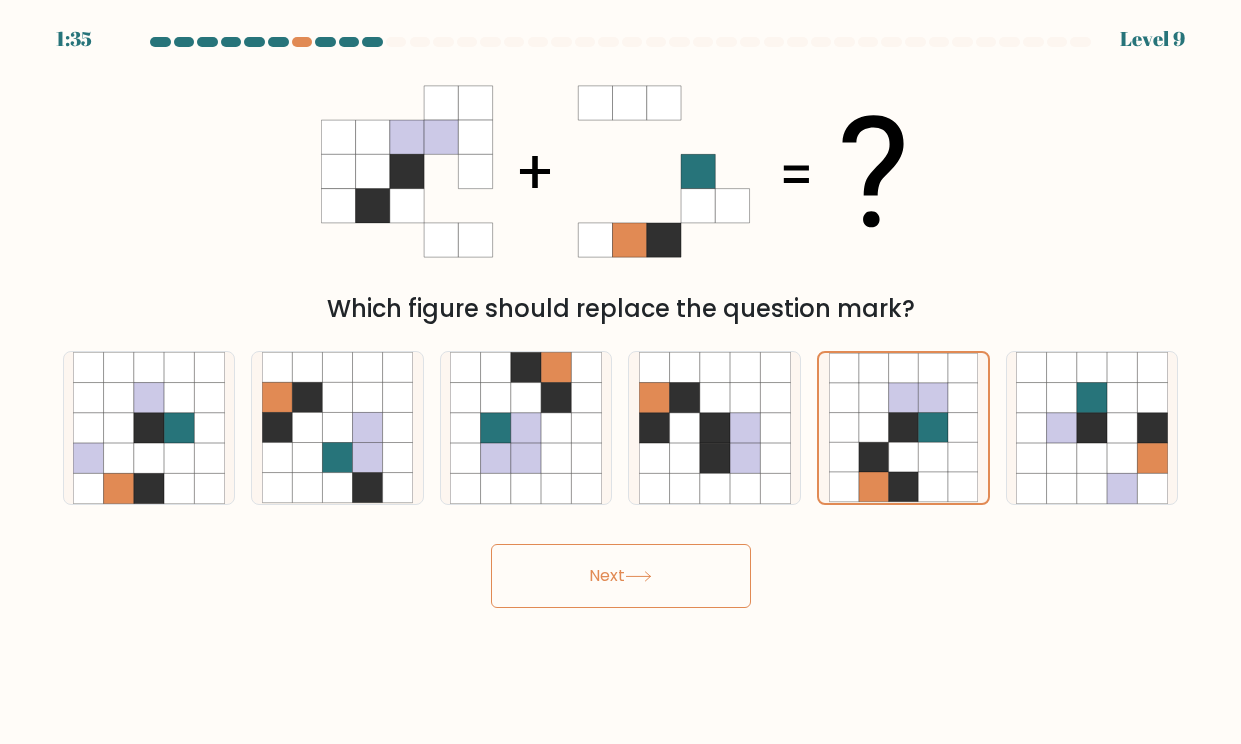 click on "Next" at bounding box center (621, 576) 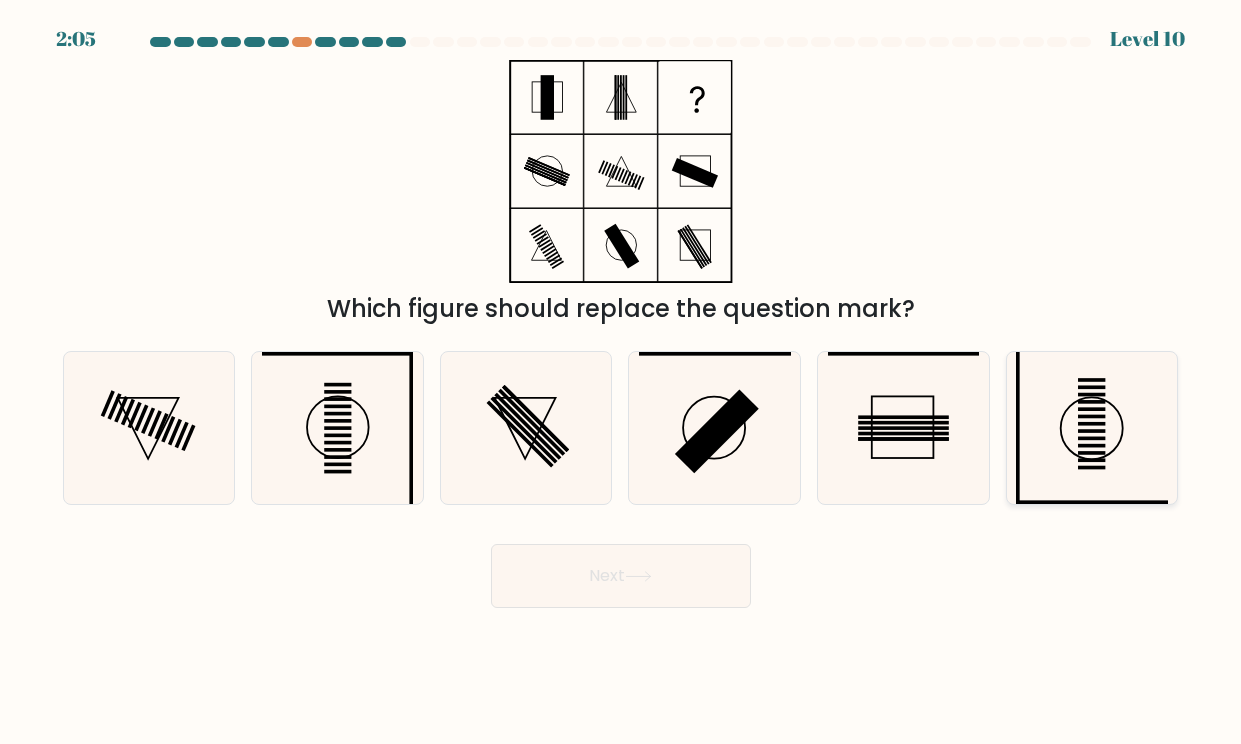 click 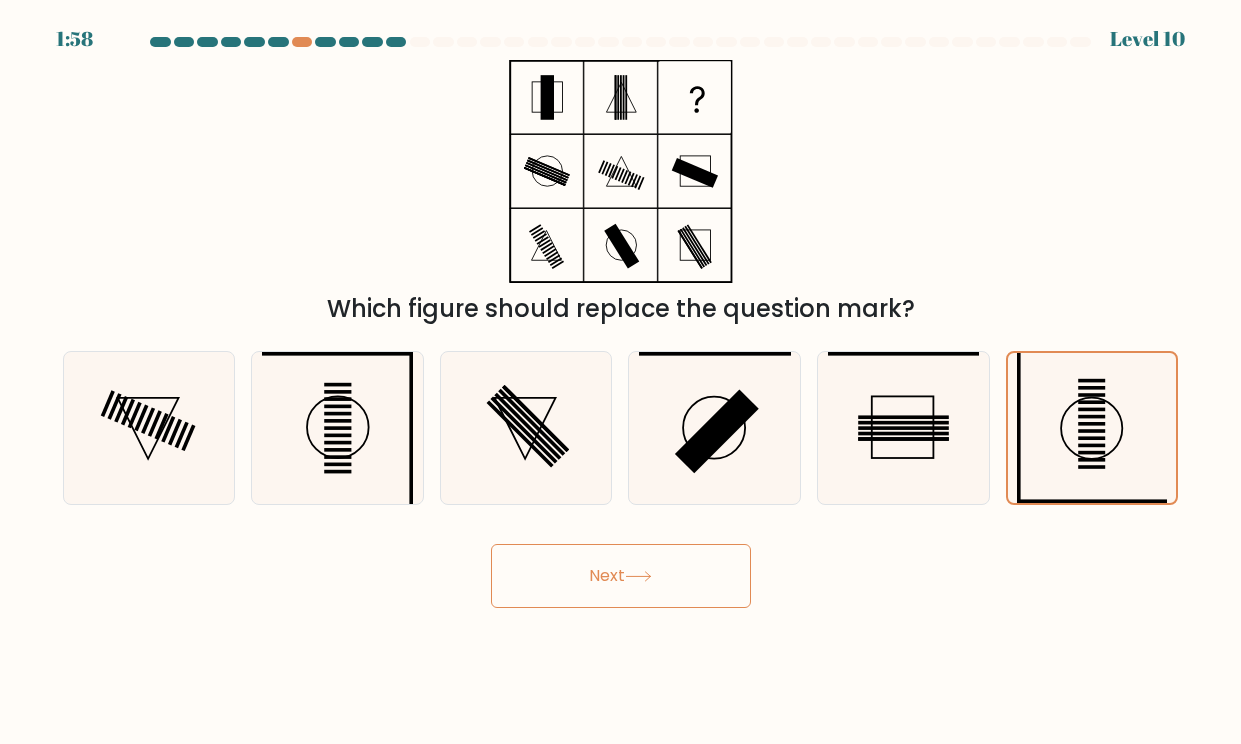 click on "Next" at bounding box center [621, 576] 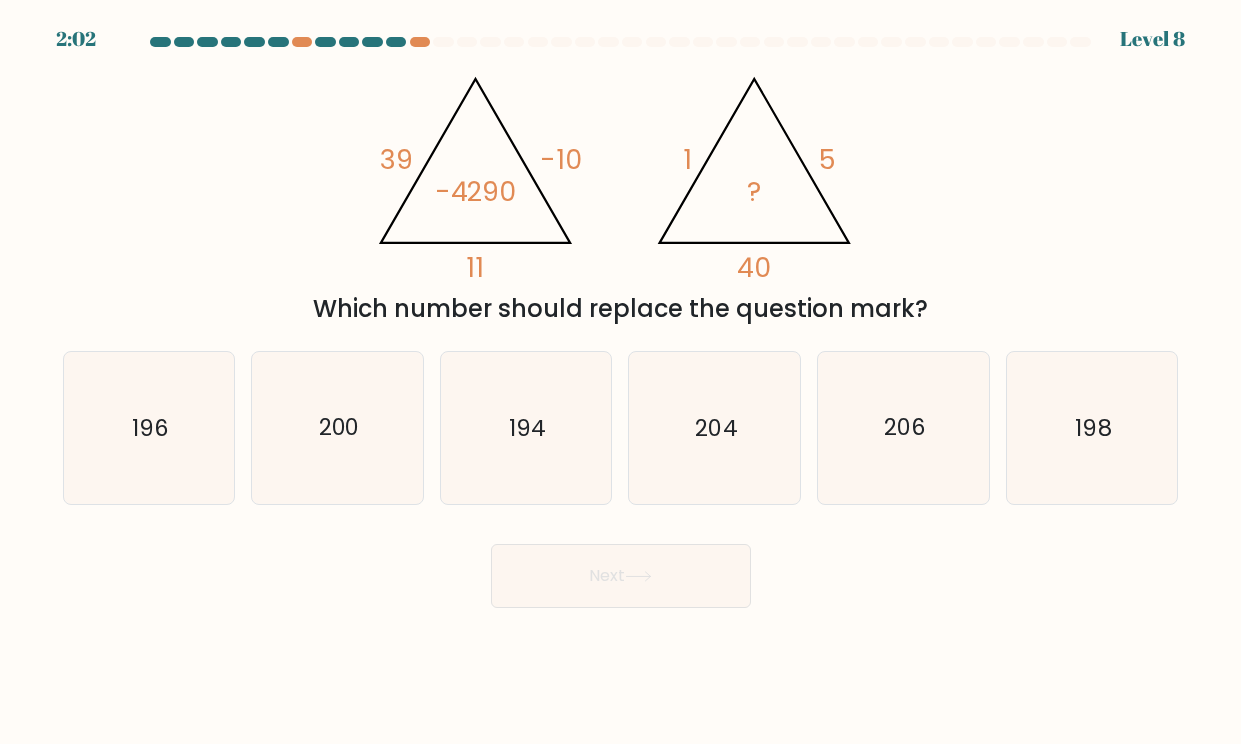 scroll, scrollTop: 0, scrollLeft: 0, axis: both 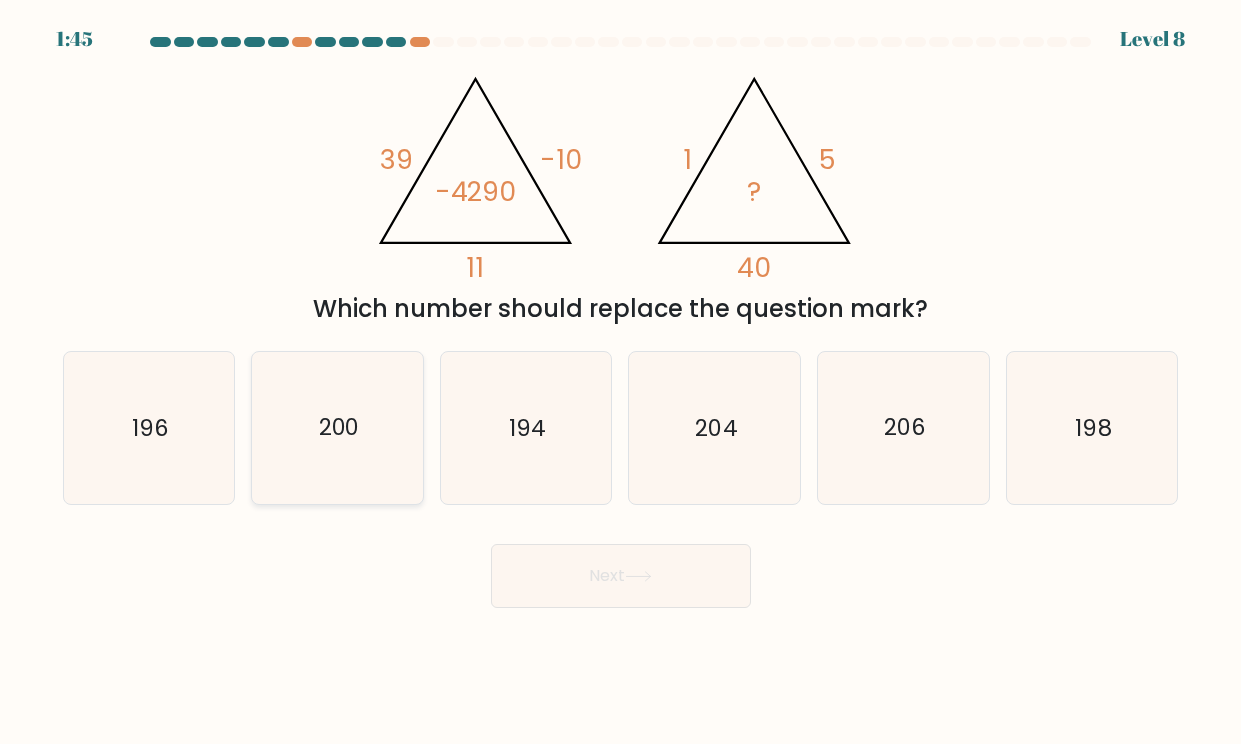 click on "200" 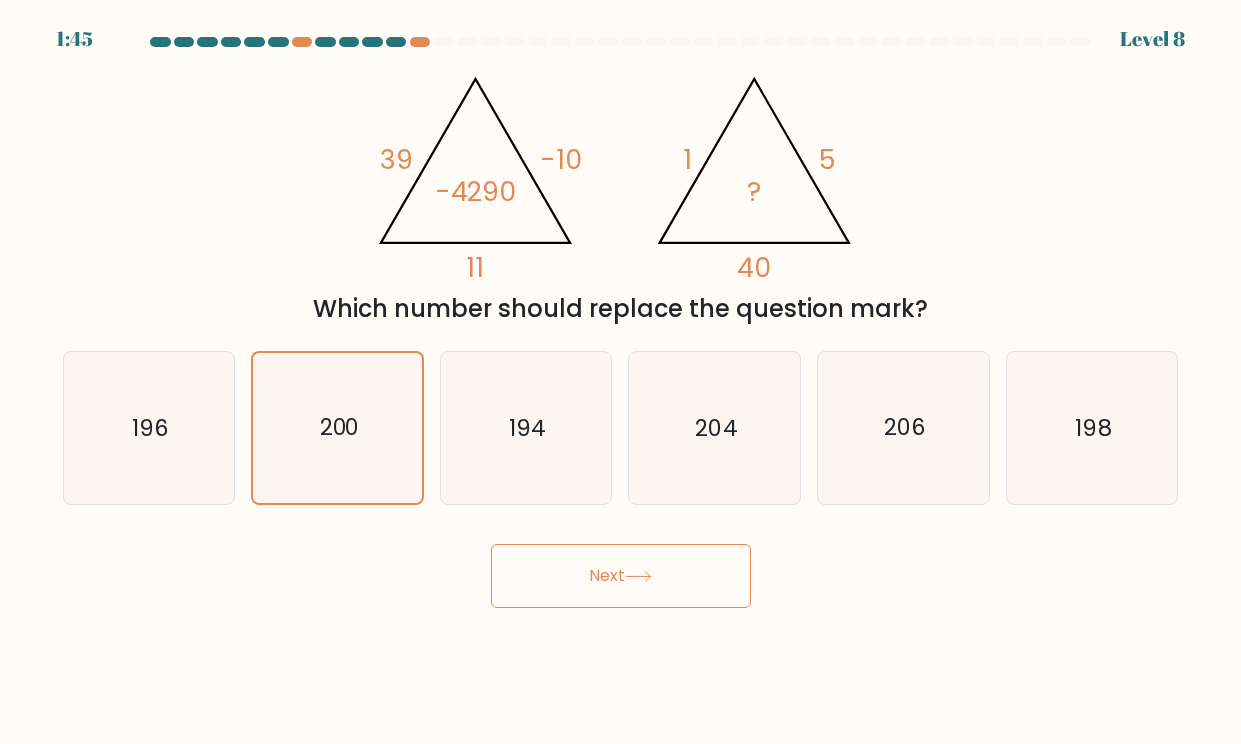 click on "Next" at bounding box center (621, 576) 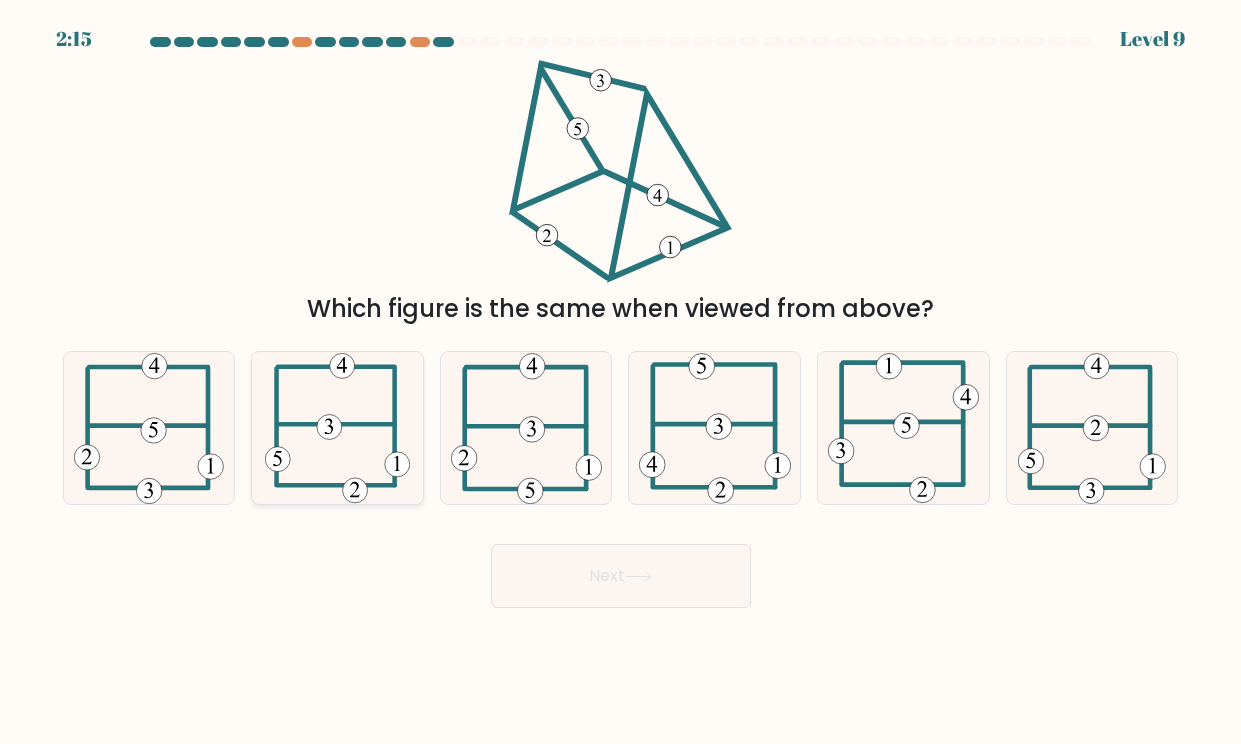 click 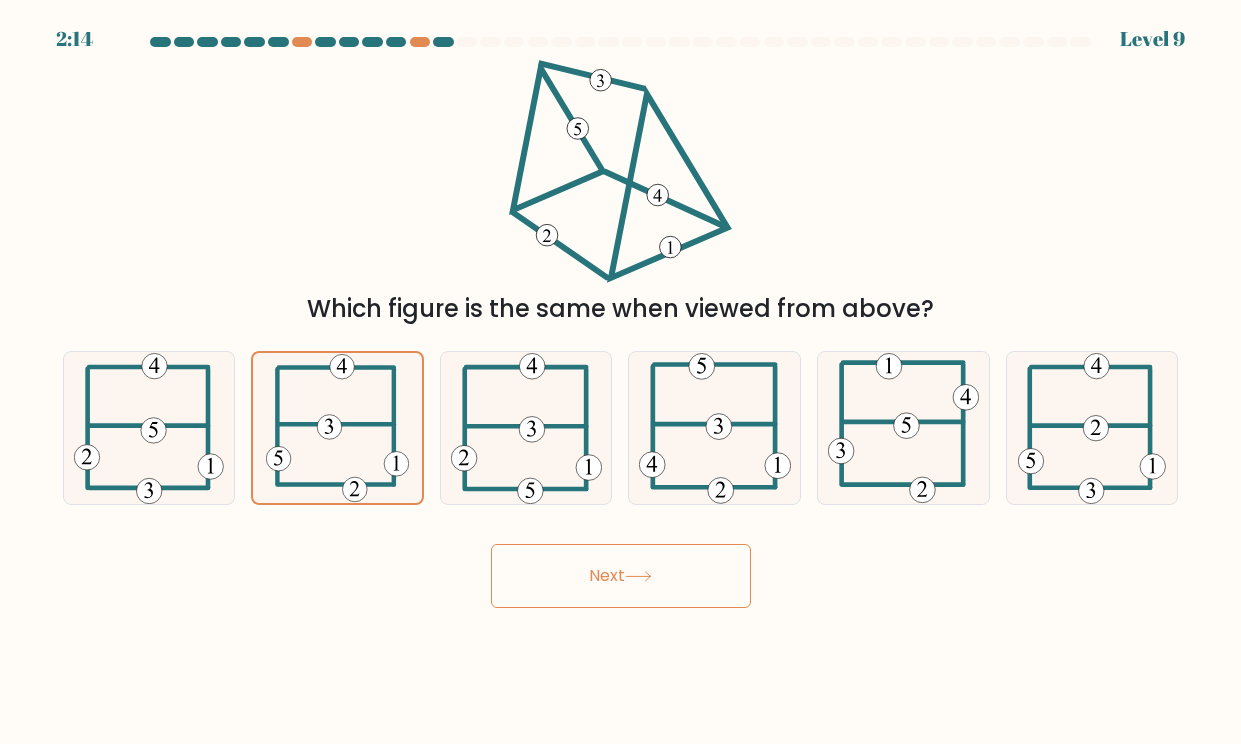 click on "2:14
Level 9" at bounding box center [620, 372] 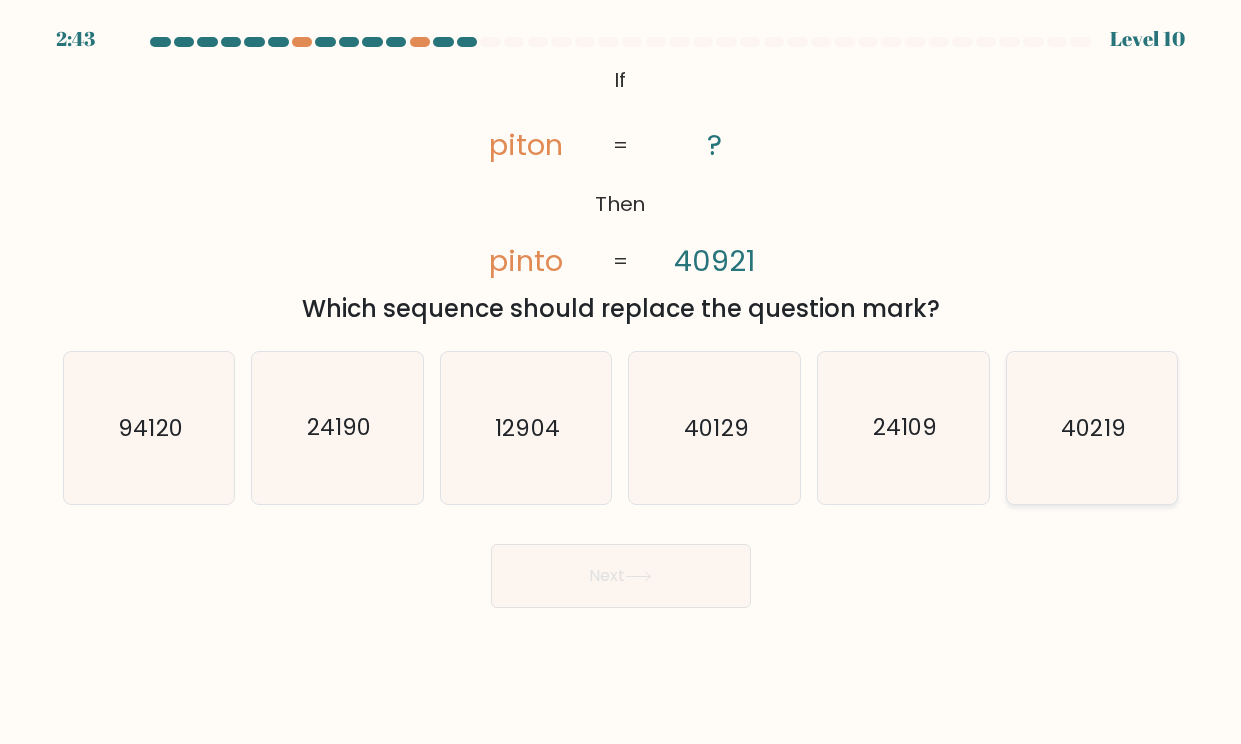 click on "40219" 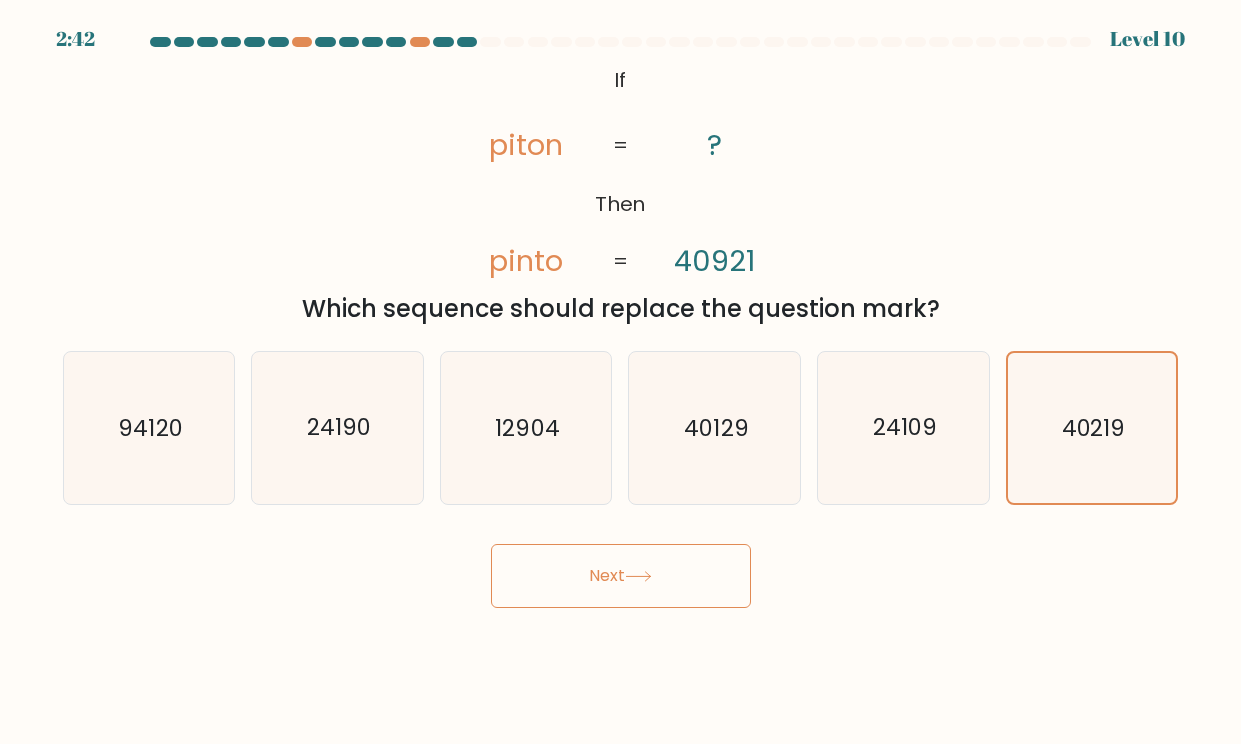 click on "Next" at bounding box center [621, 576] 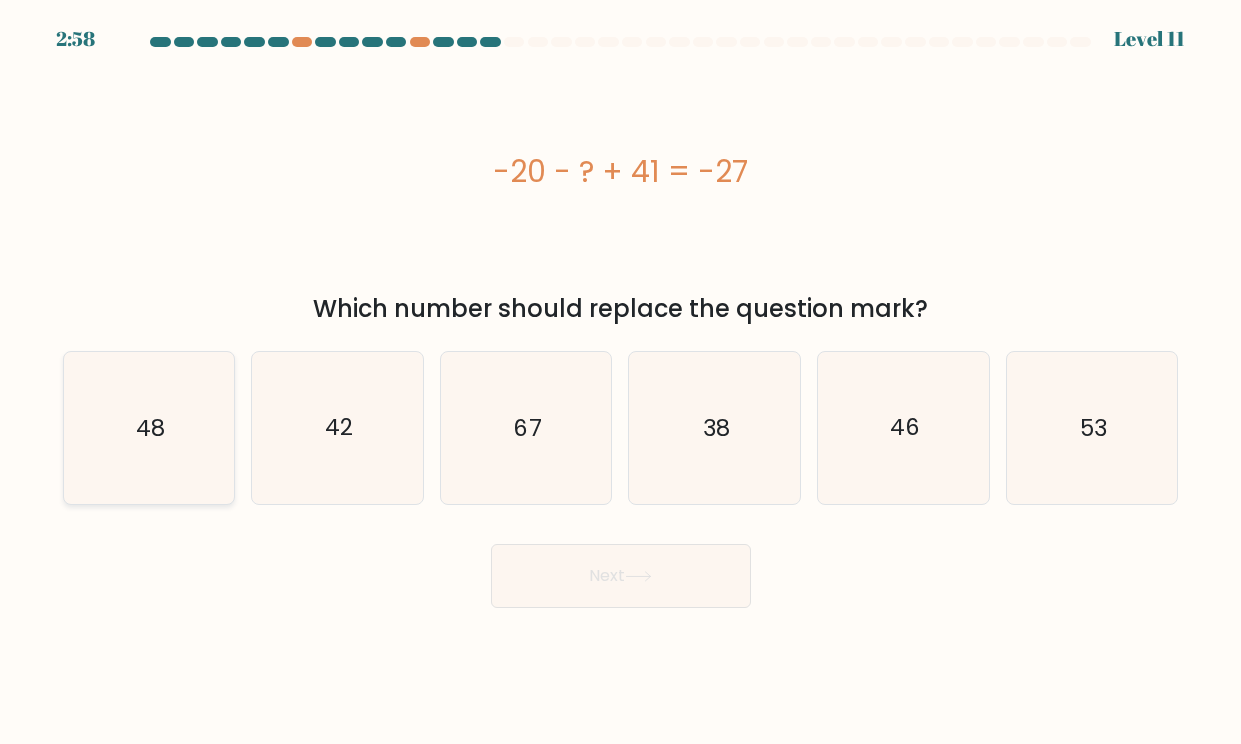 click on "48" 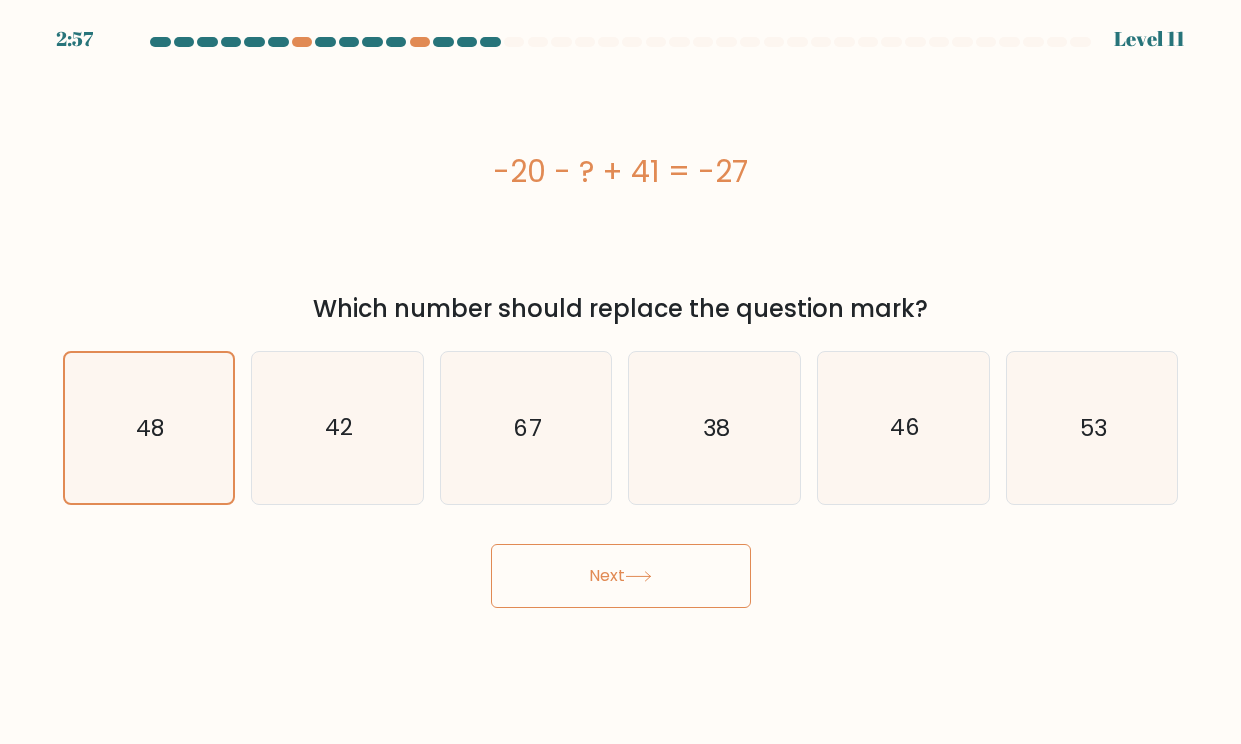 click on "Next" at bounding box center [621, 576] 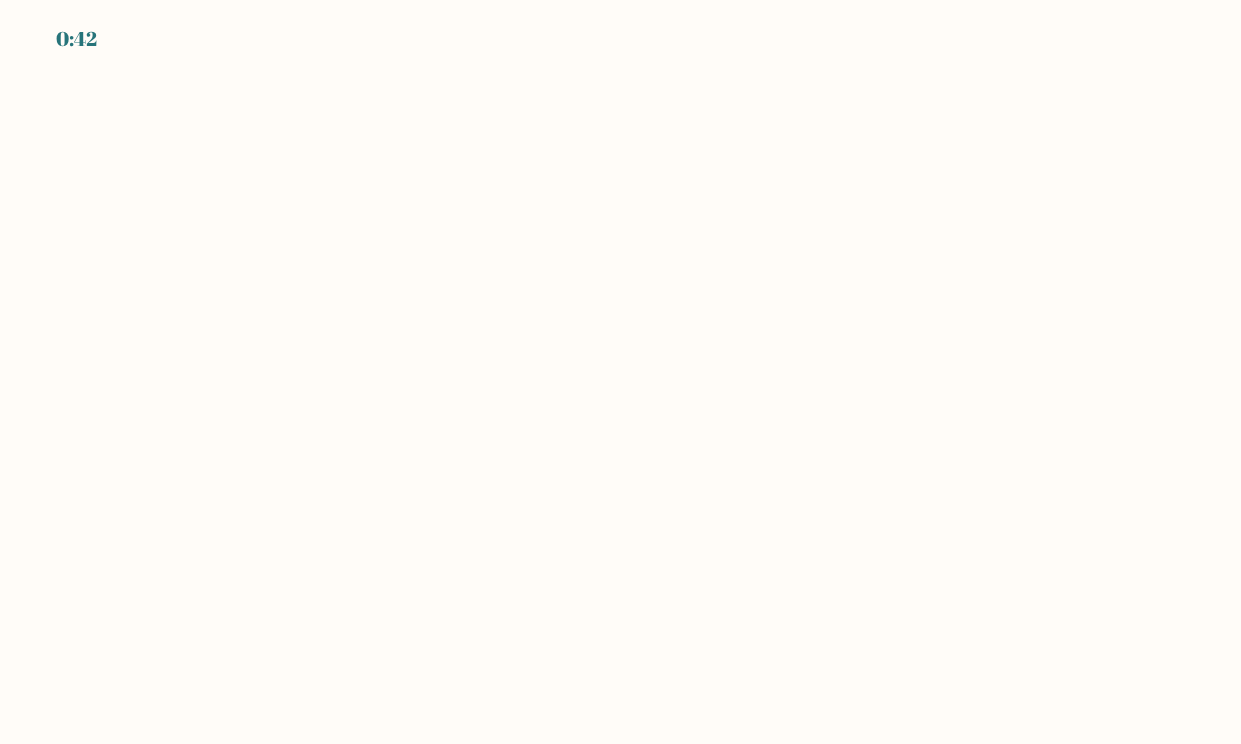 scroll, scrollTop: 0, scrollLeft: 0, axis: both 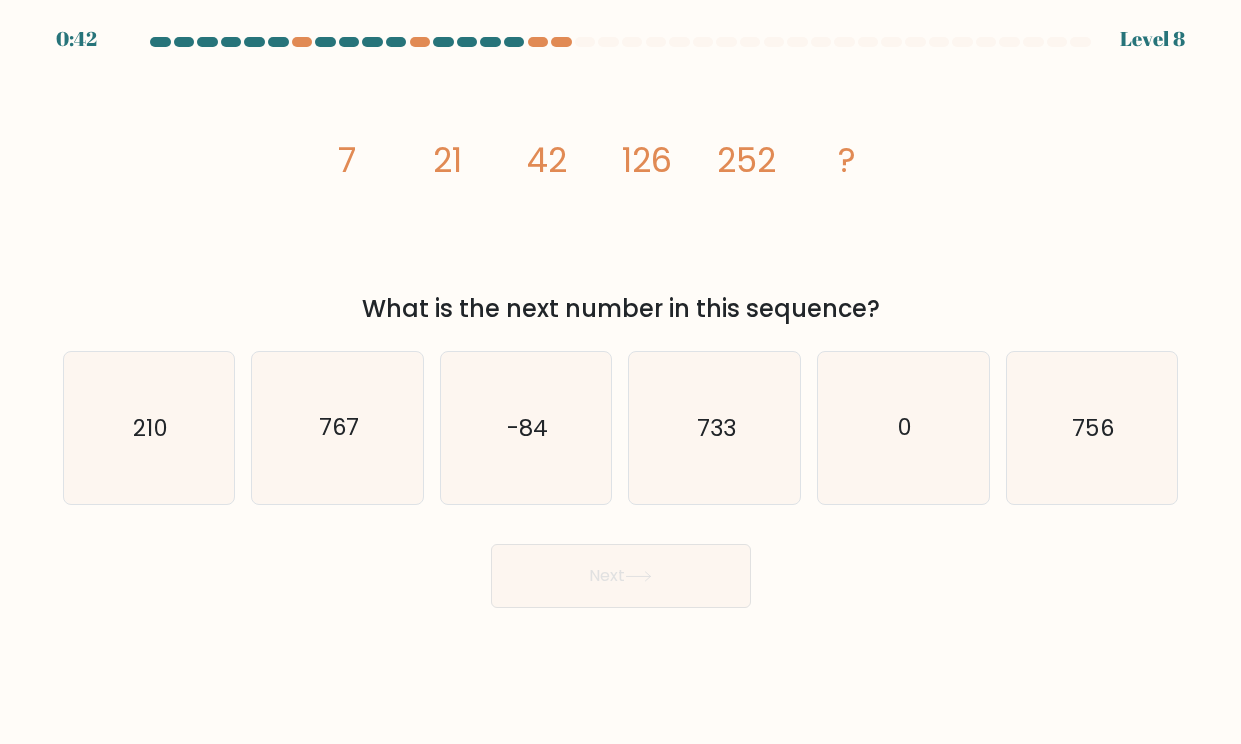 click on "image/svg+xml
7
21
42
126
252
?" 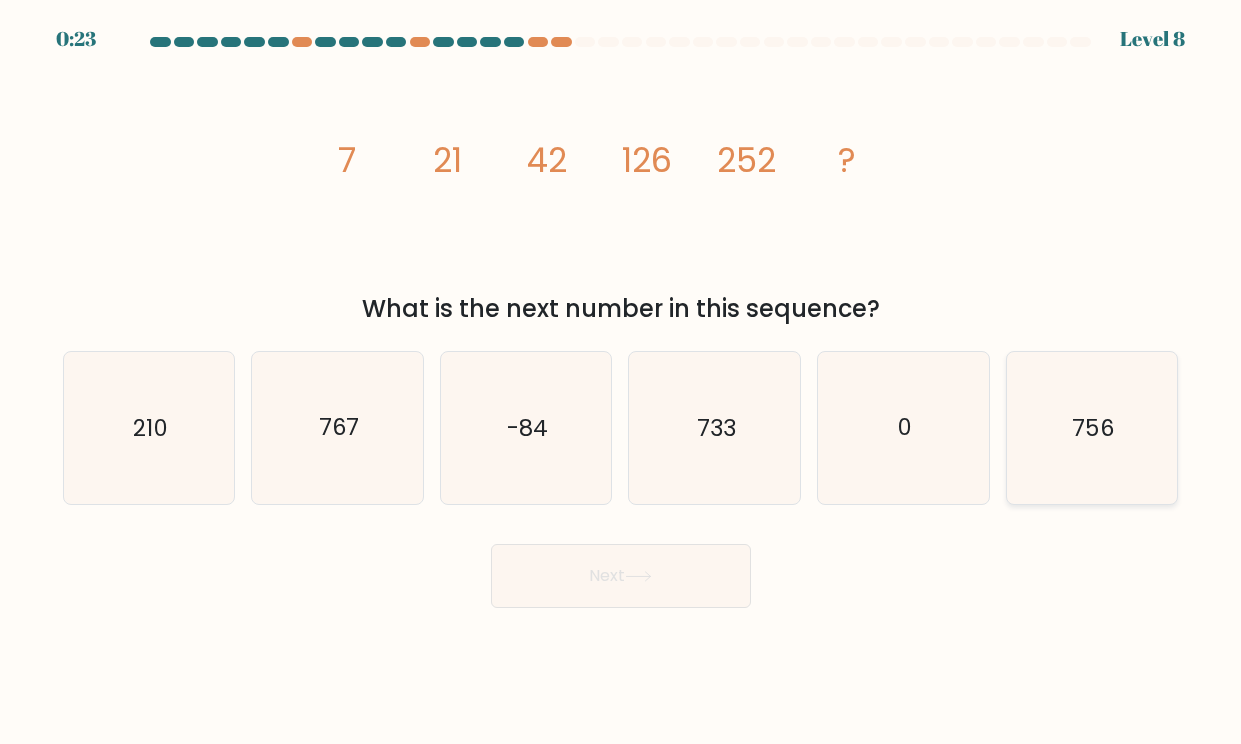 click on "756" 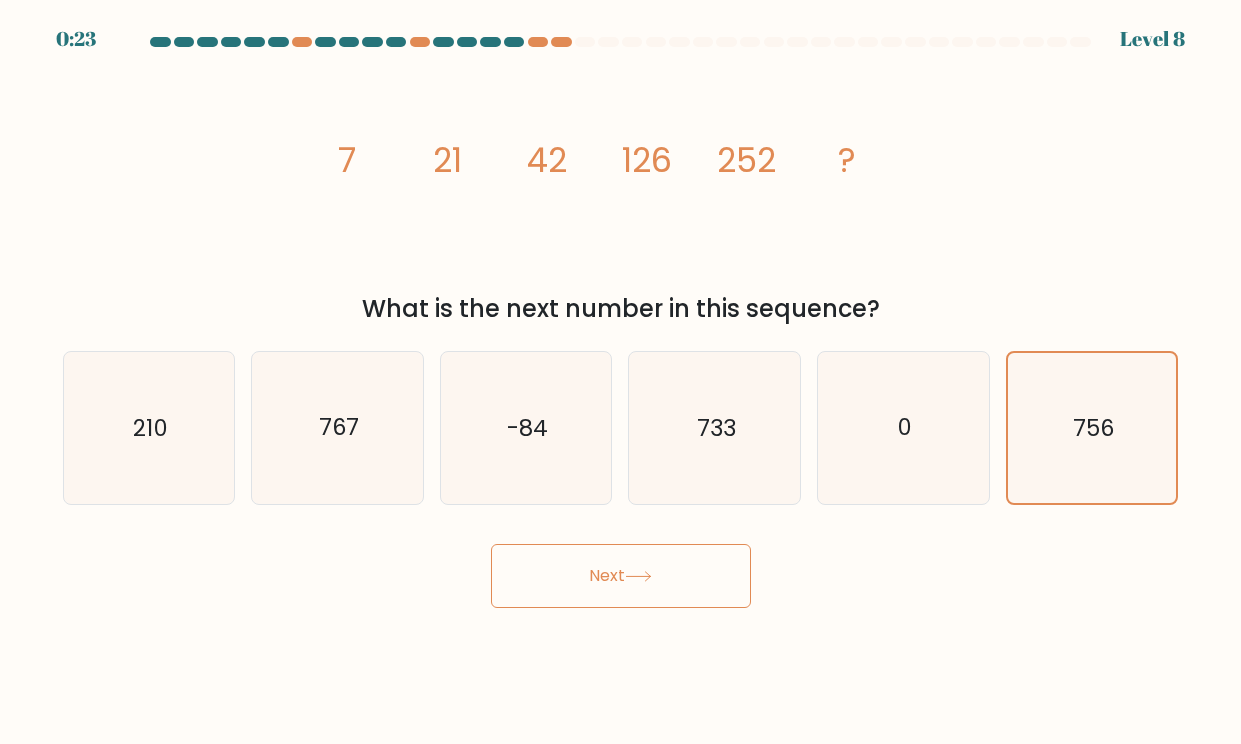 click on "Next" at bounding box center (621, 576) 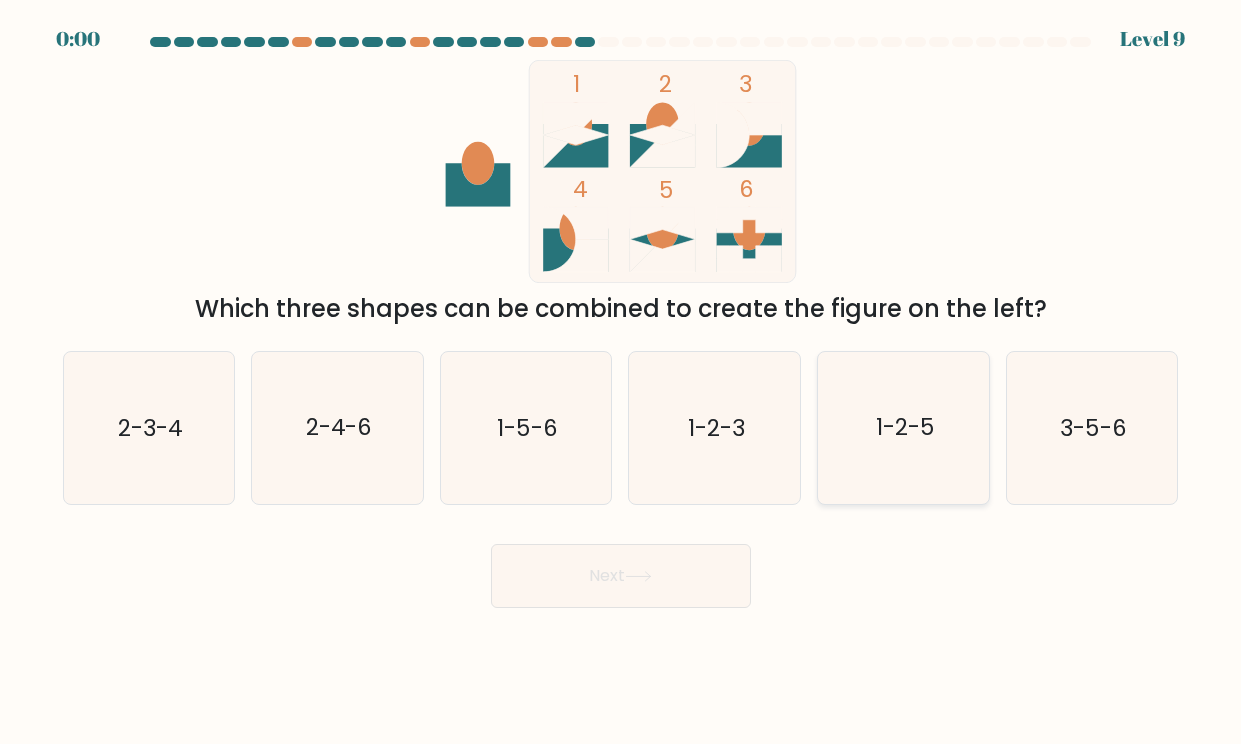 click on "1-2-5" 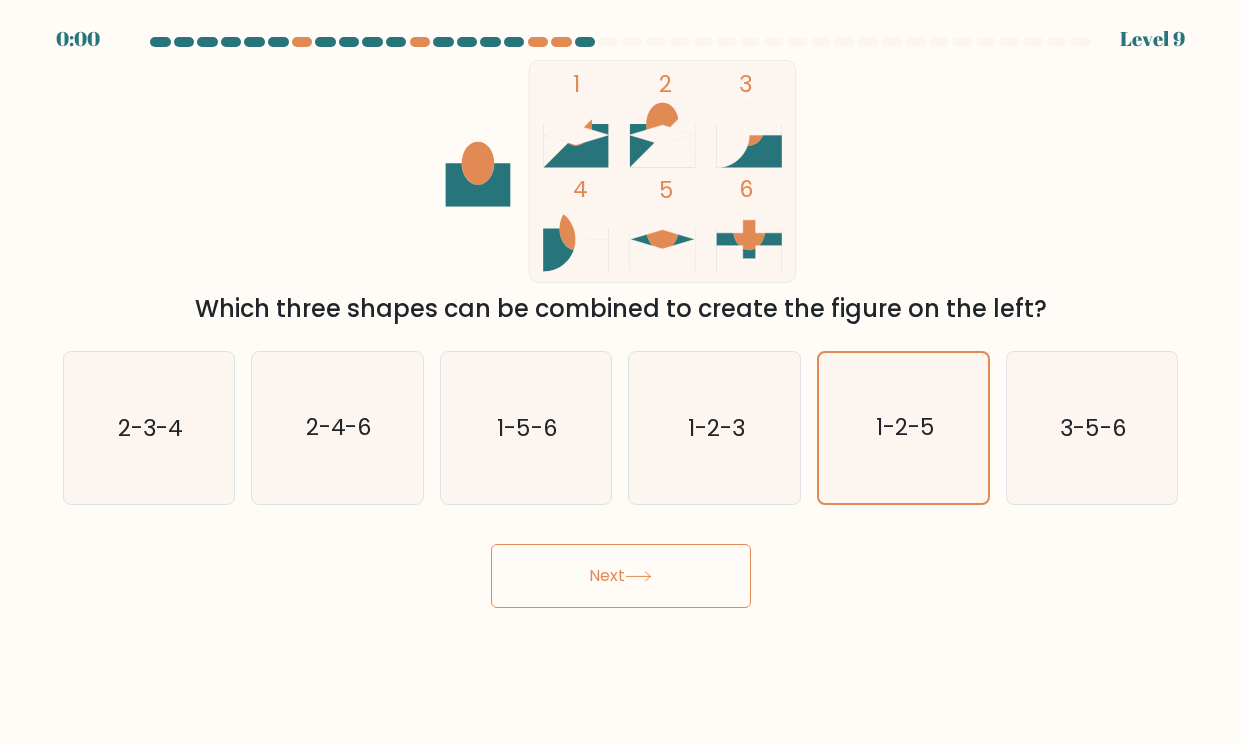 click on "Next" at bounding box center [621, 568] 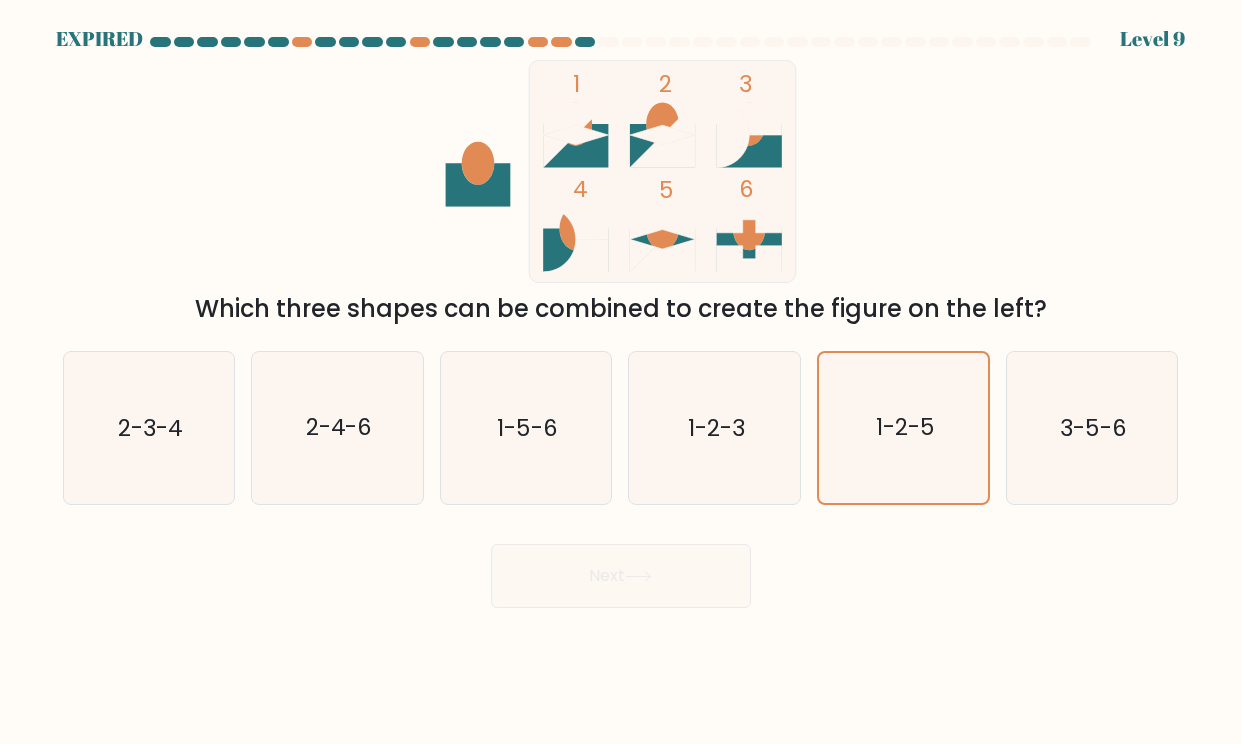 click on "Next" at bounding box center (621, 568) 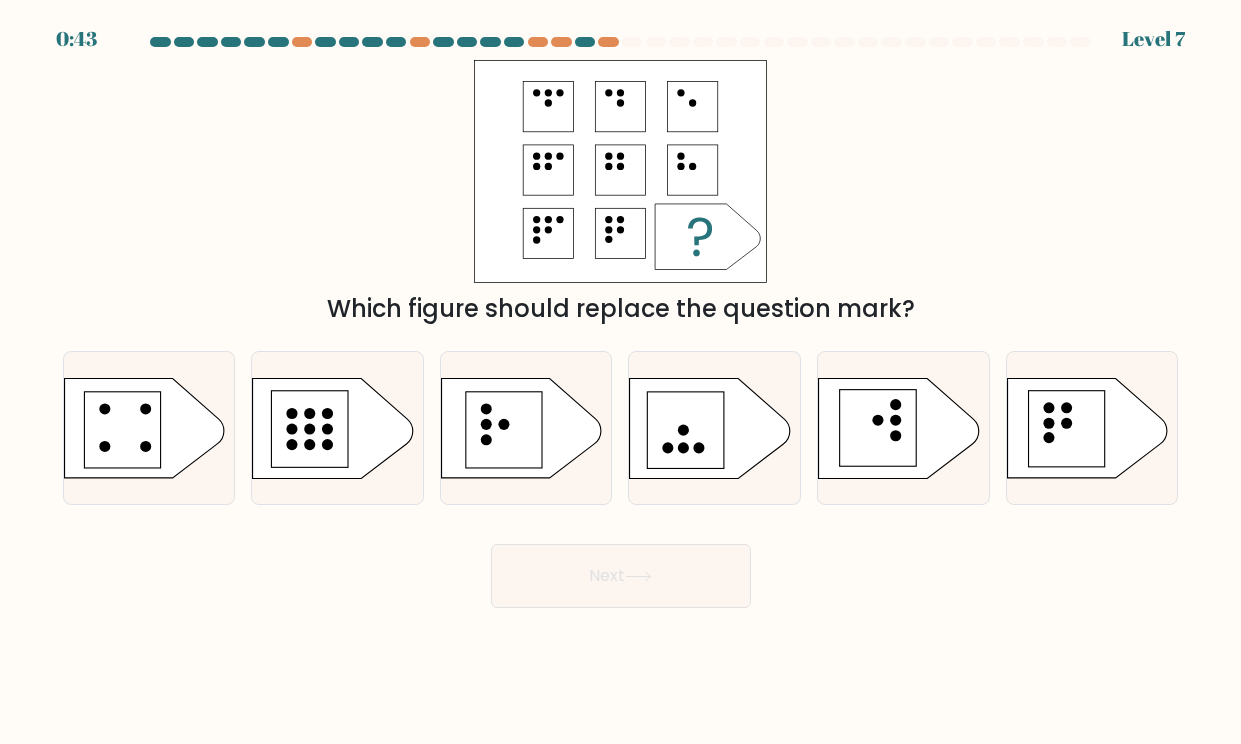 scroll, scrollTop: 0, scrollLeft: 0, axis: both 